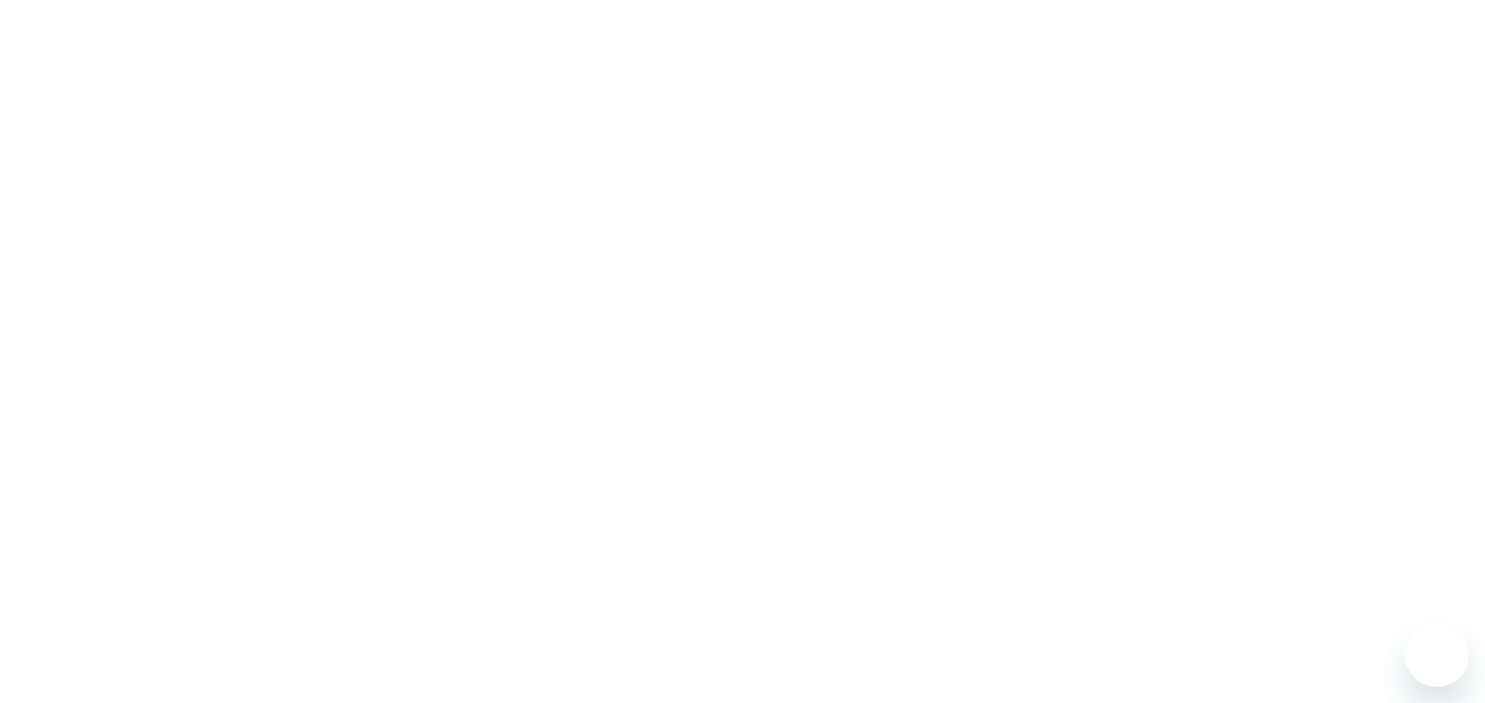 scroll, scrollTop: 0, scrollLeft: 0, axis: both 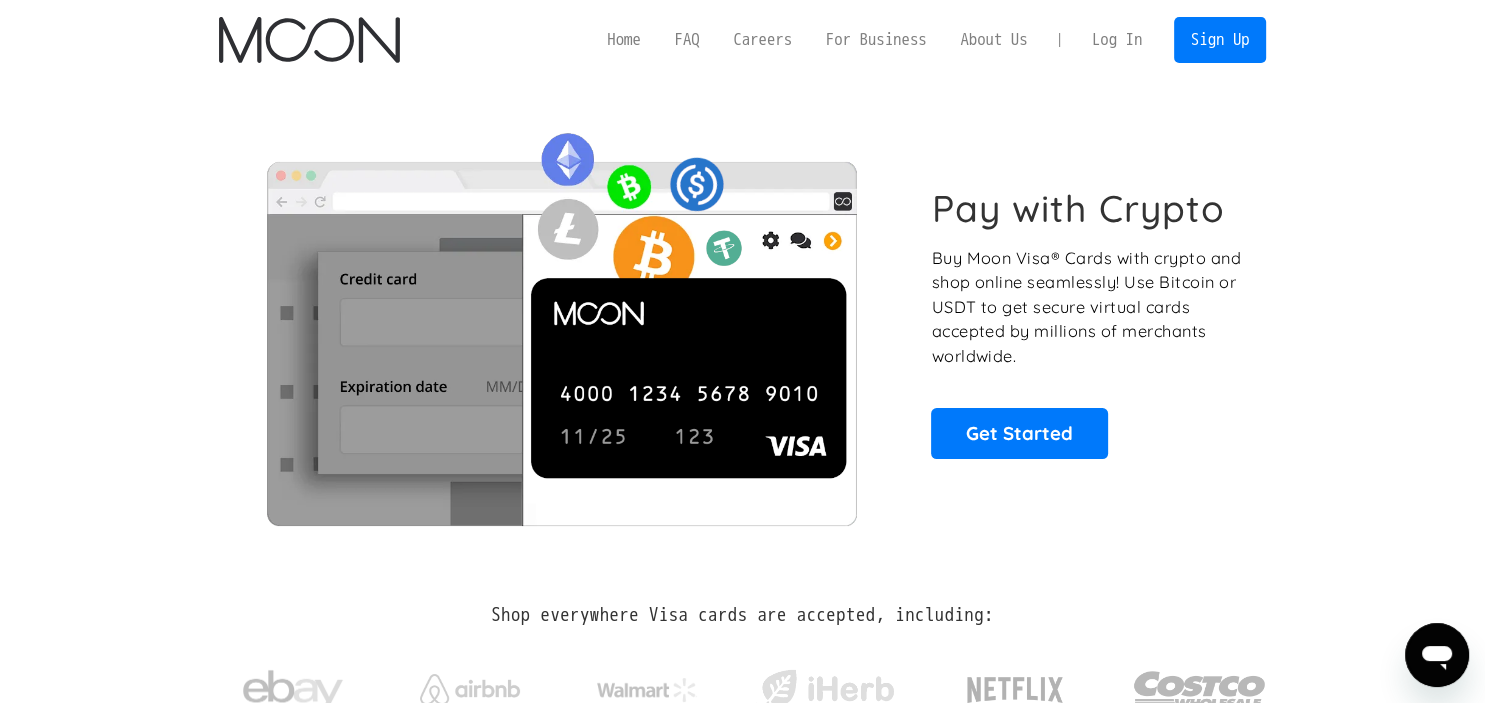 click on "Log In" at bounding box center [1117, 40] 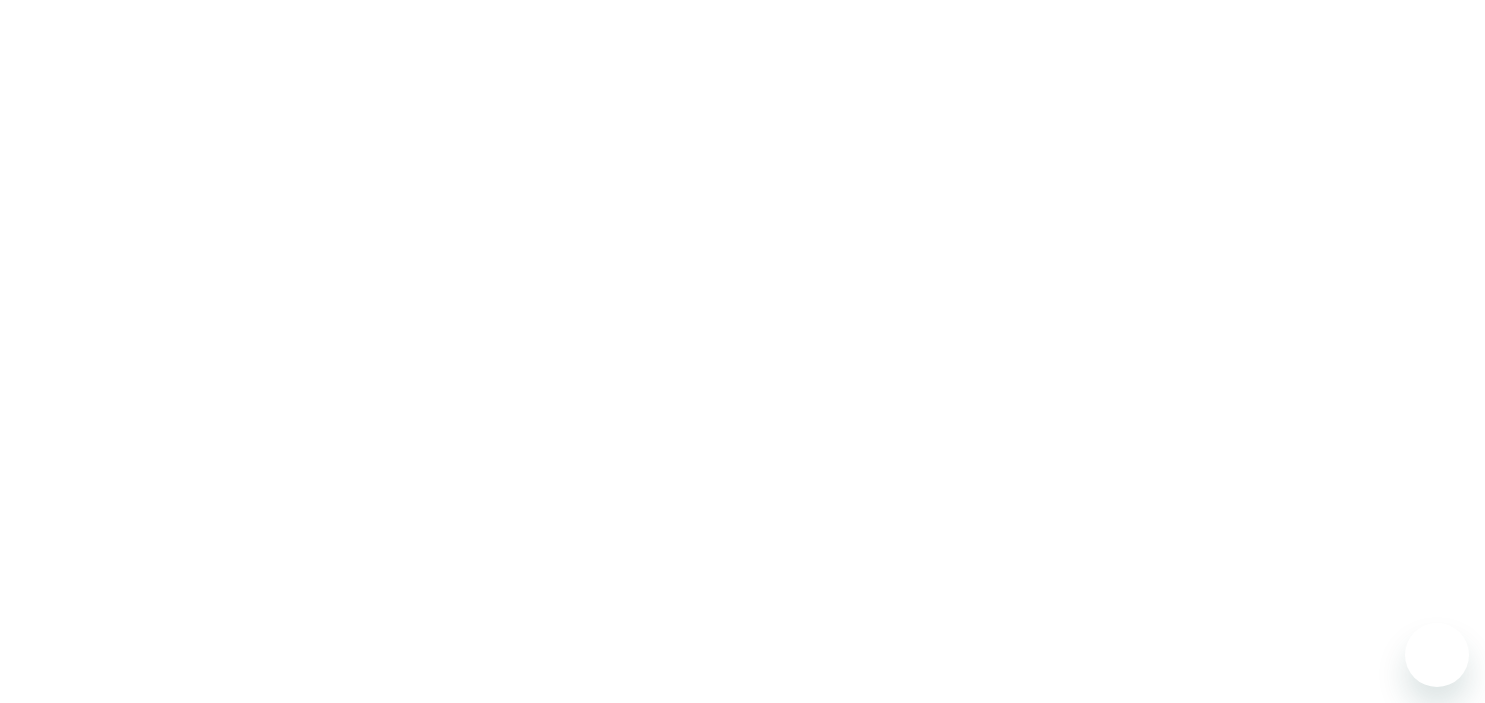 scroll, scrollTop: 0, scrollLeft: 0, axis: both 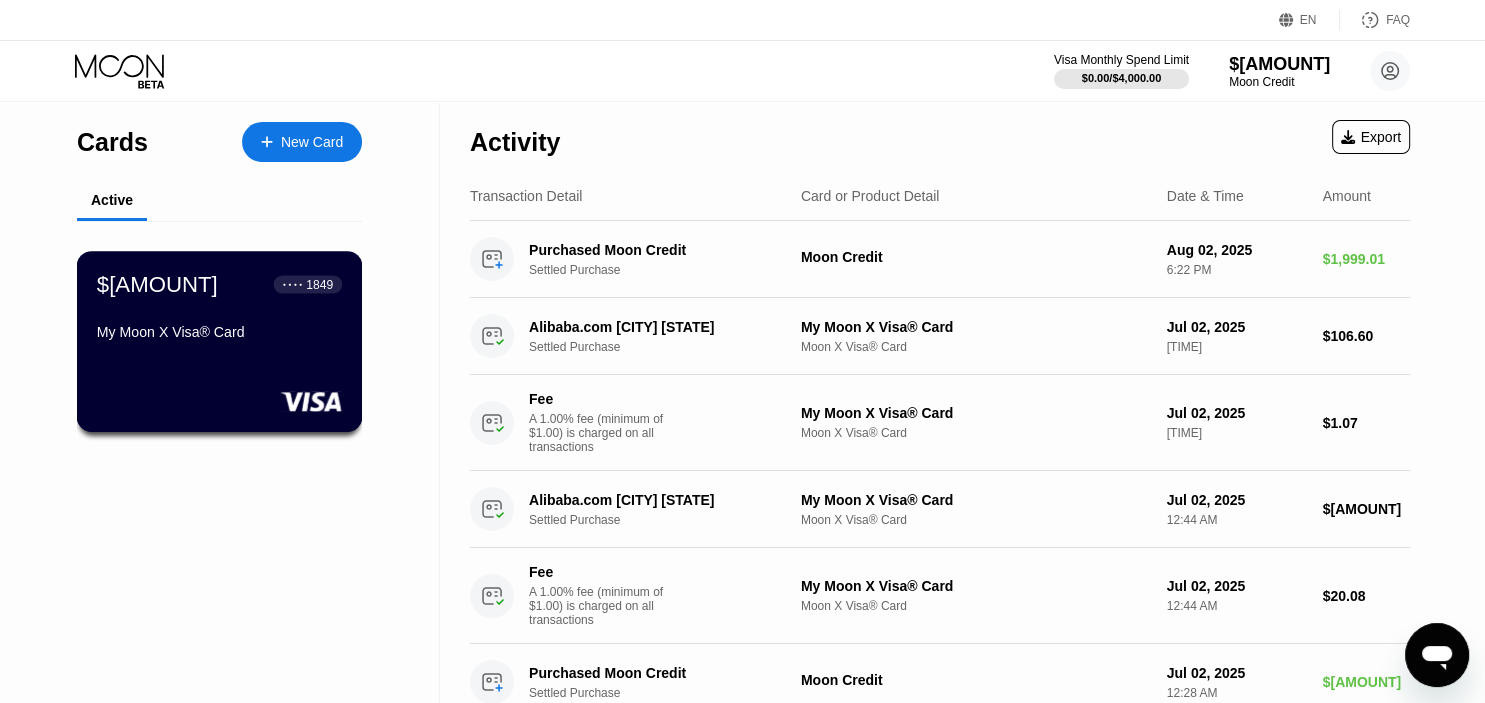 click on "$2,013.54 ● ● ● ● 1849 My Moon X Visa® Card" at bounding box center (220, 341) 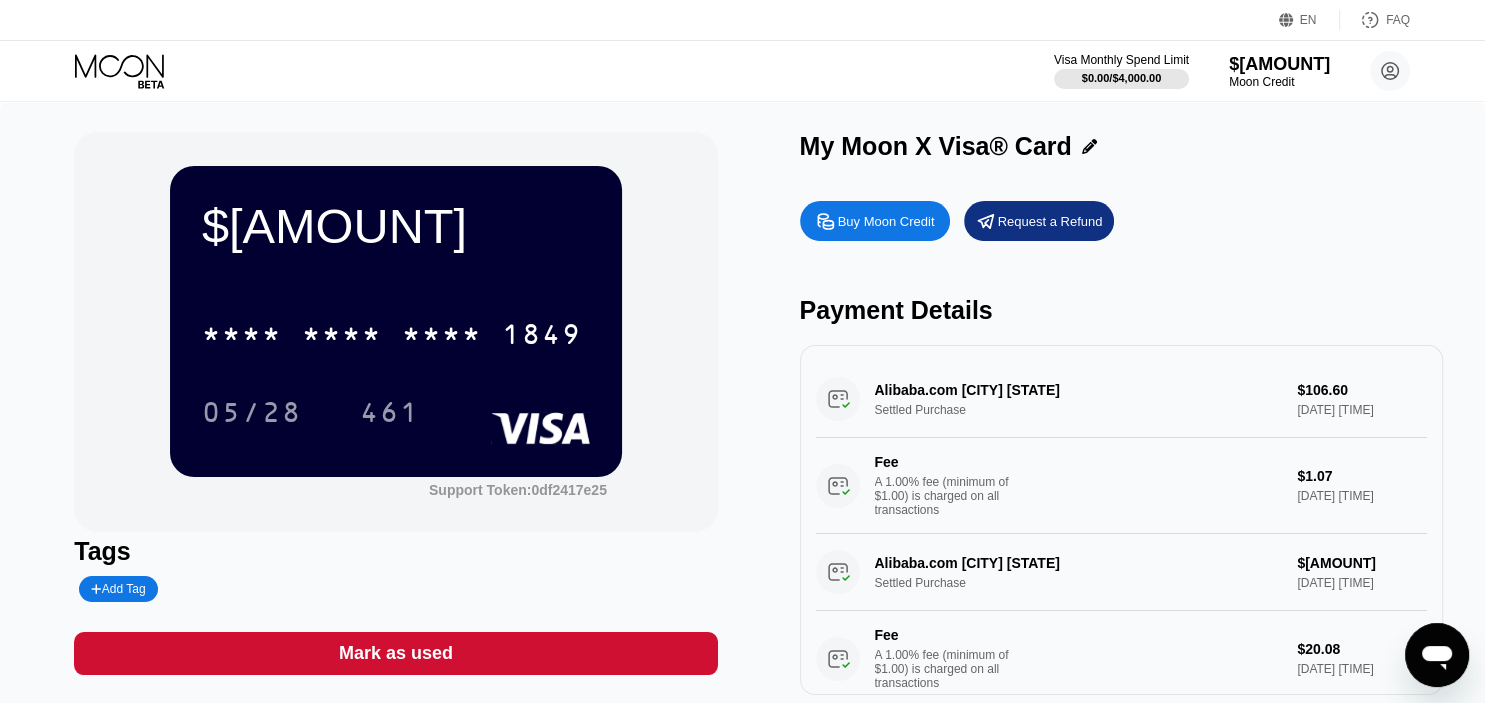 click on "Buy Moon Credit" at bounding box center (886, 221) 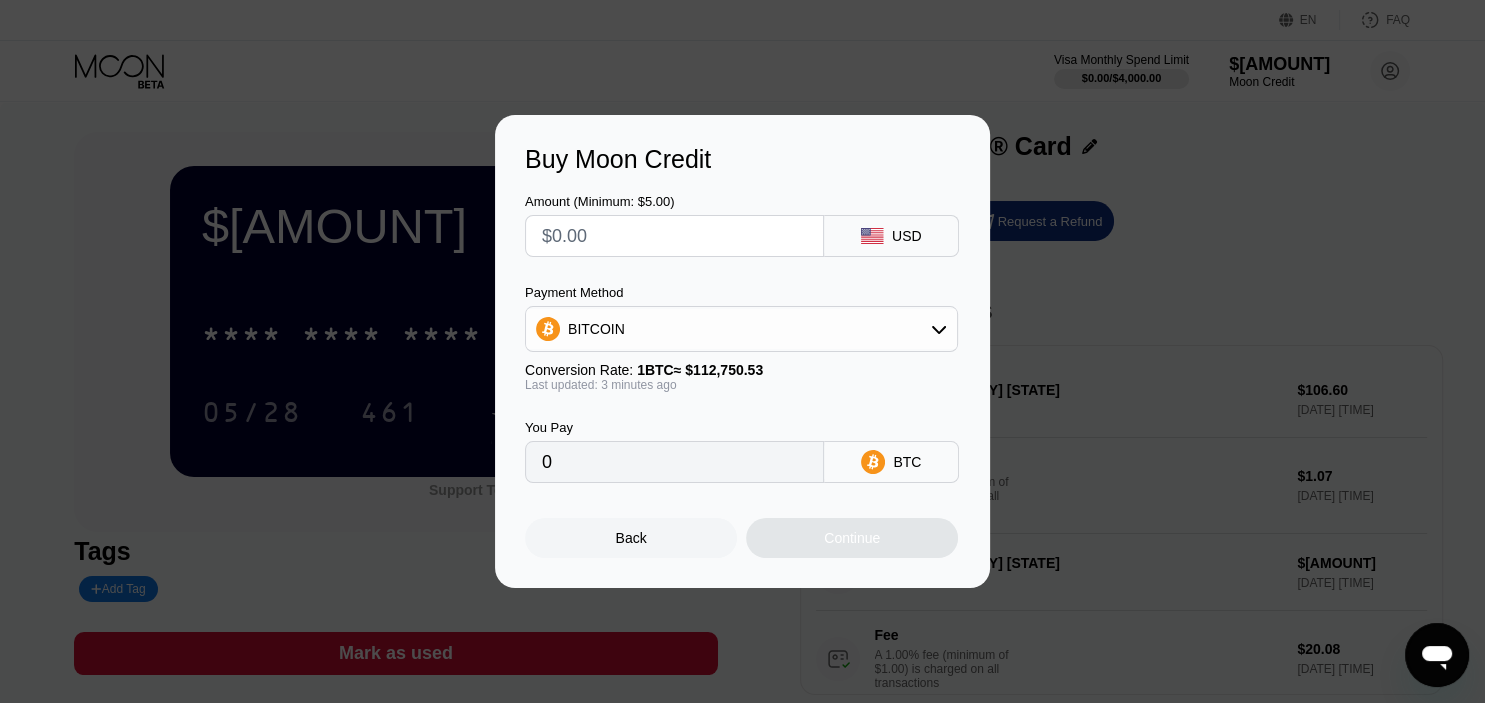 click at bounding box center (674, 236) 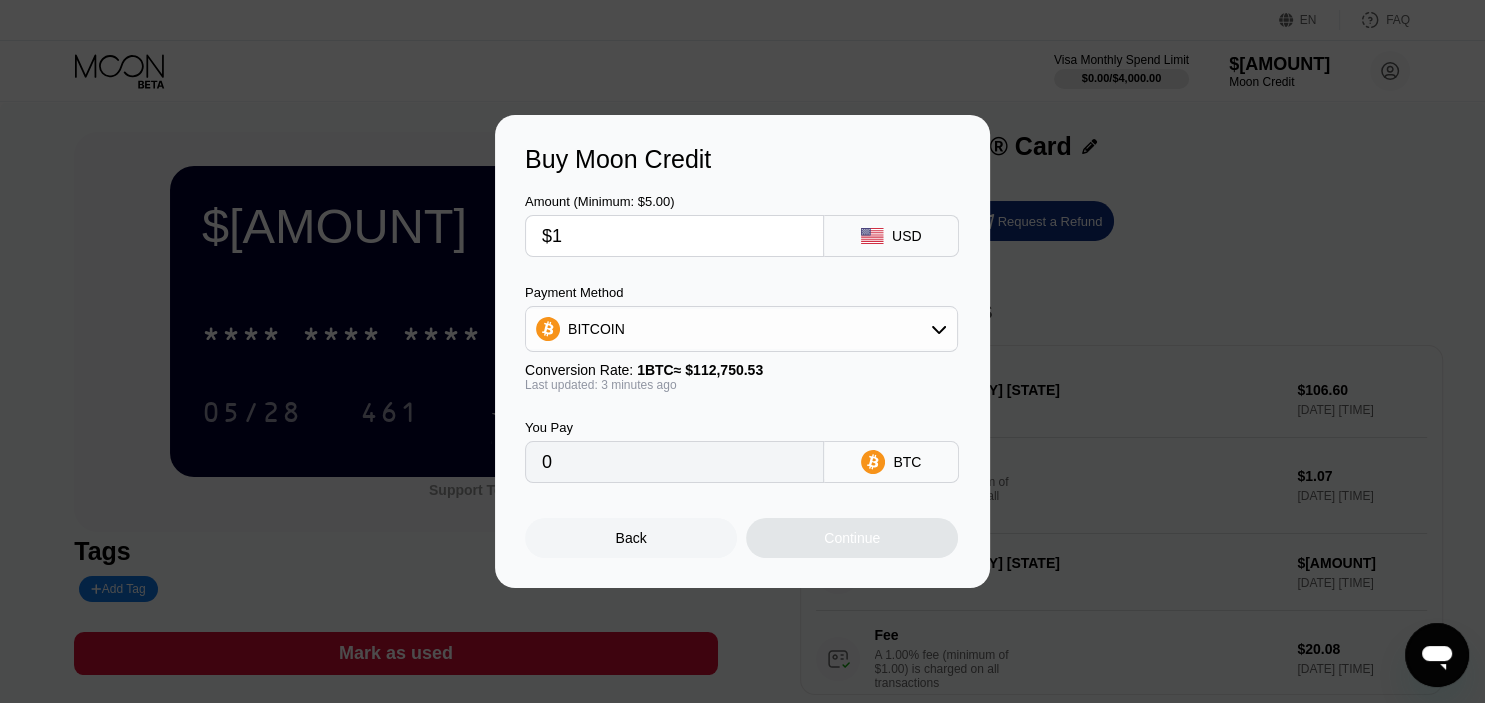 type on "0.00000887" 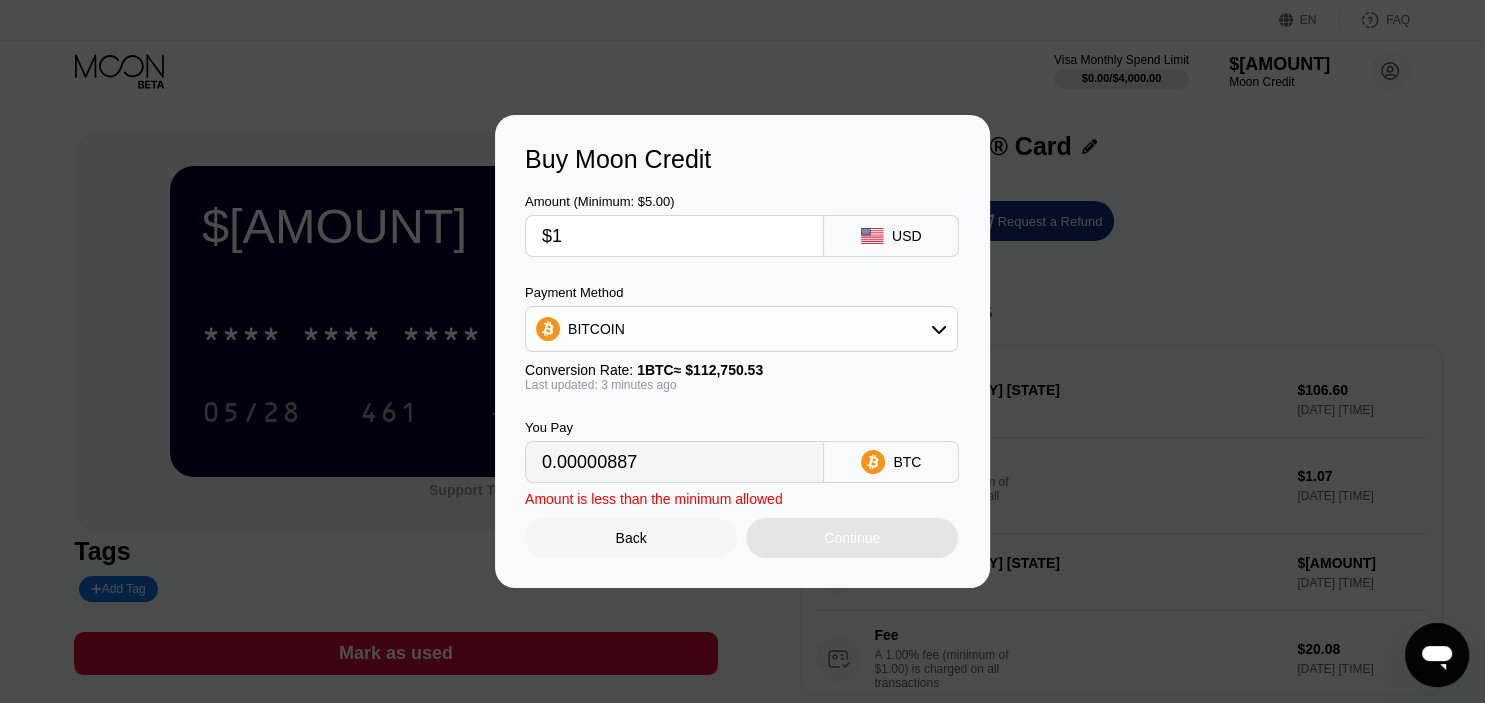 type 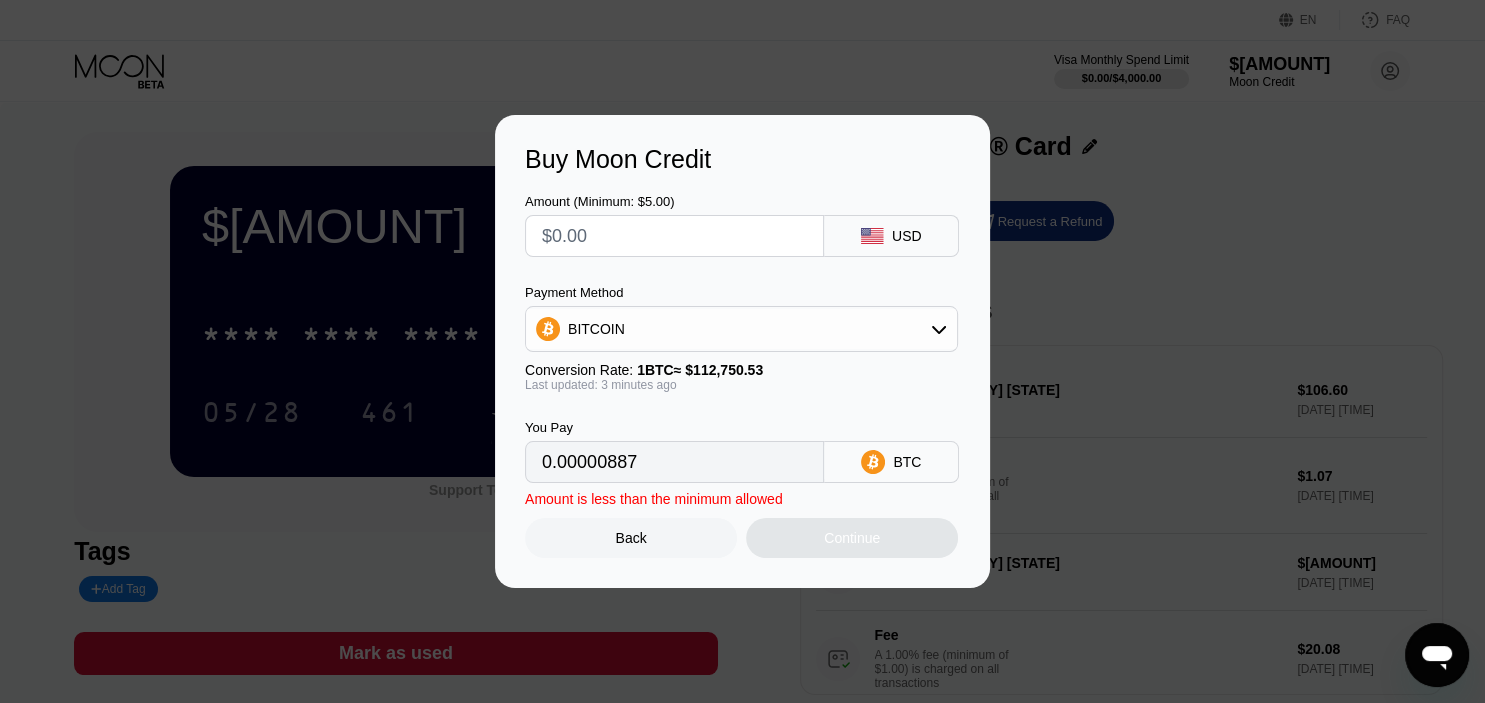 type on "0" 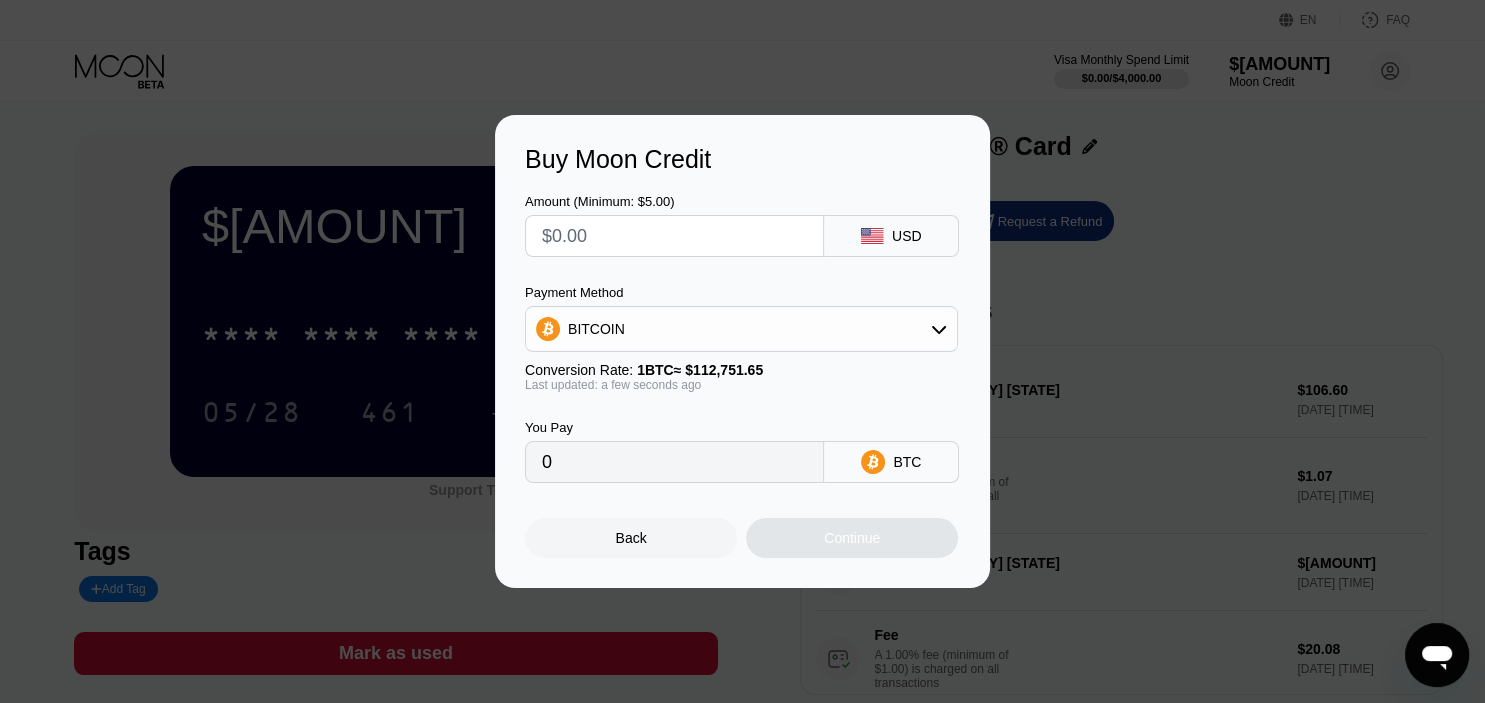 type on "$1" 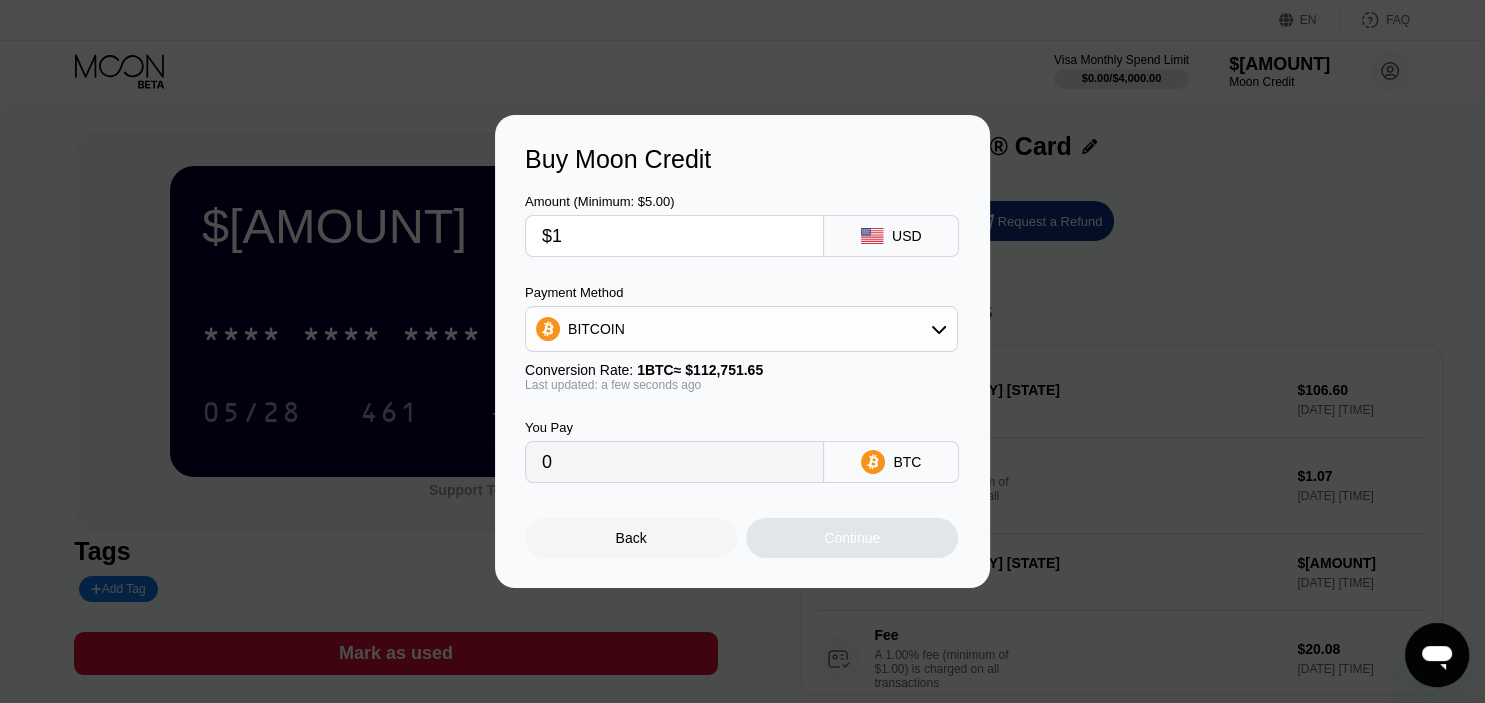 type on "0.00000887" 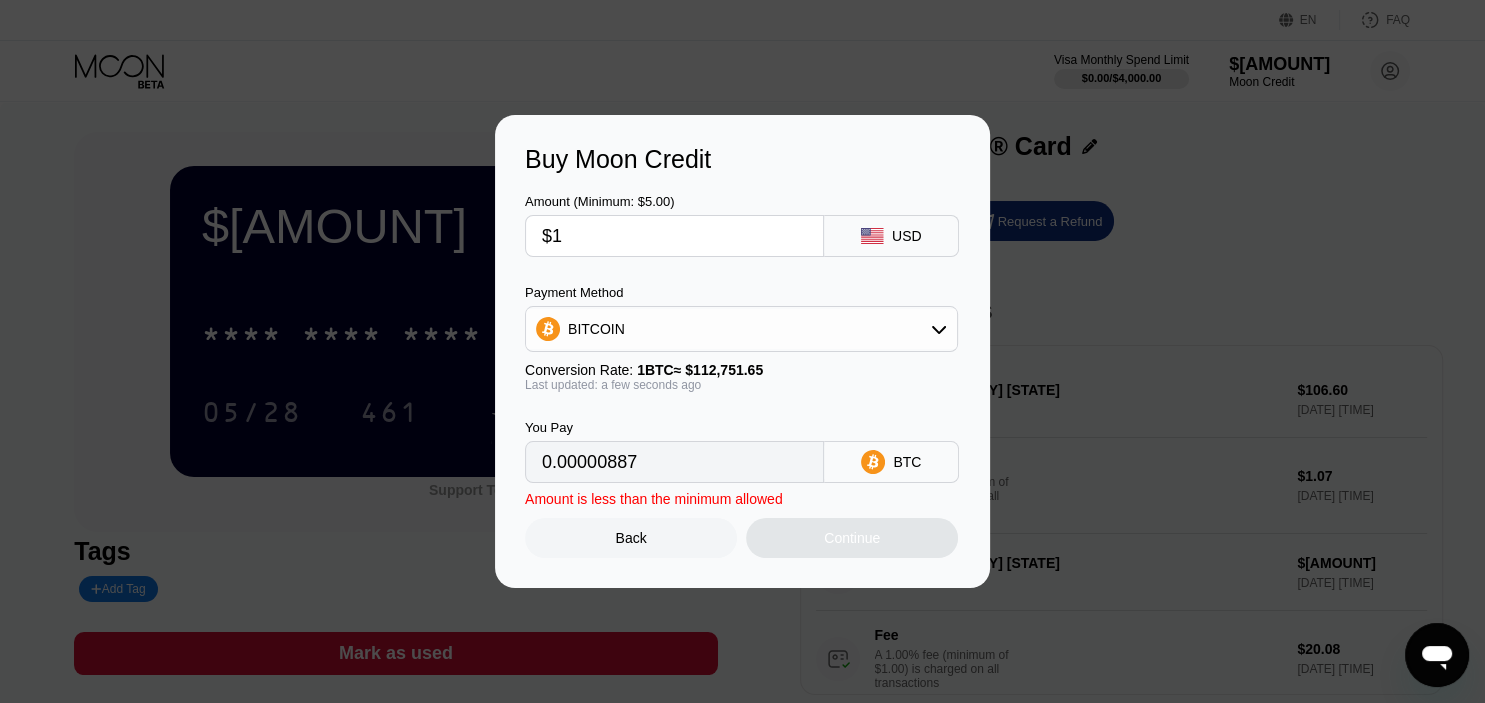 type on "$10" 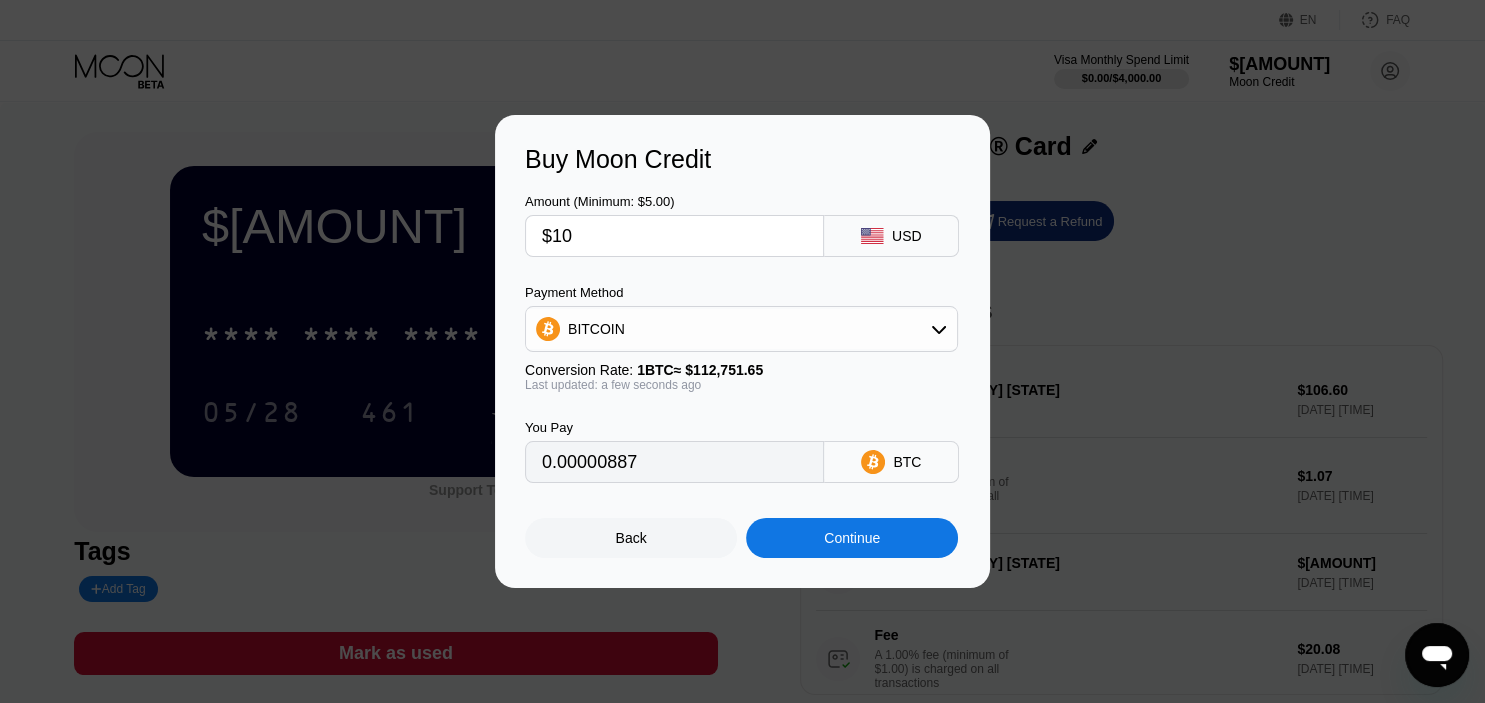type on "0.00008870" 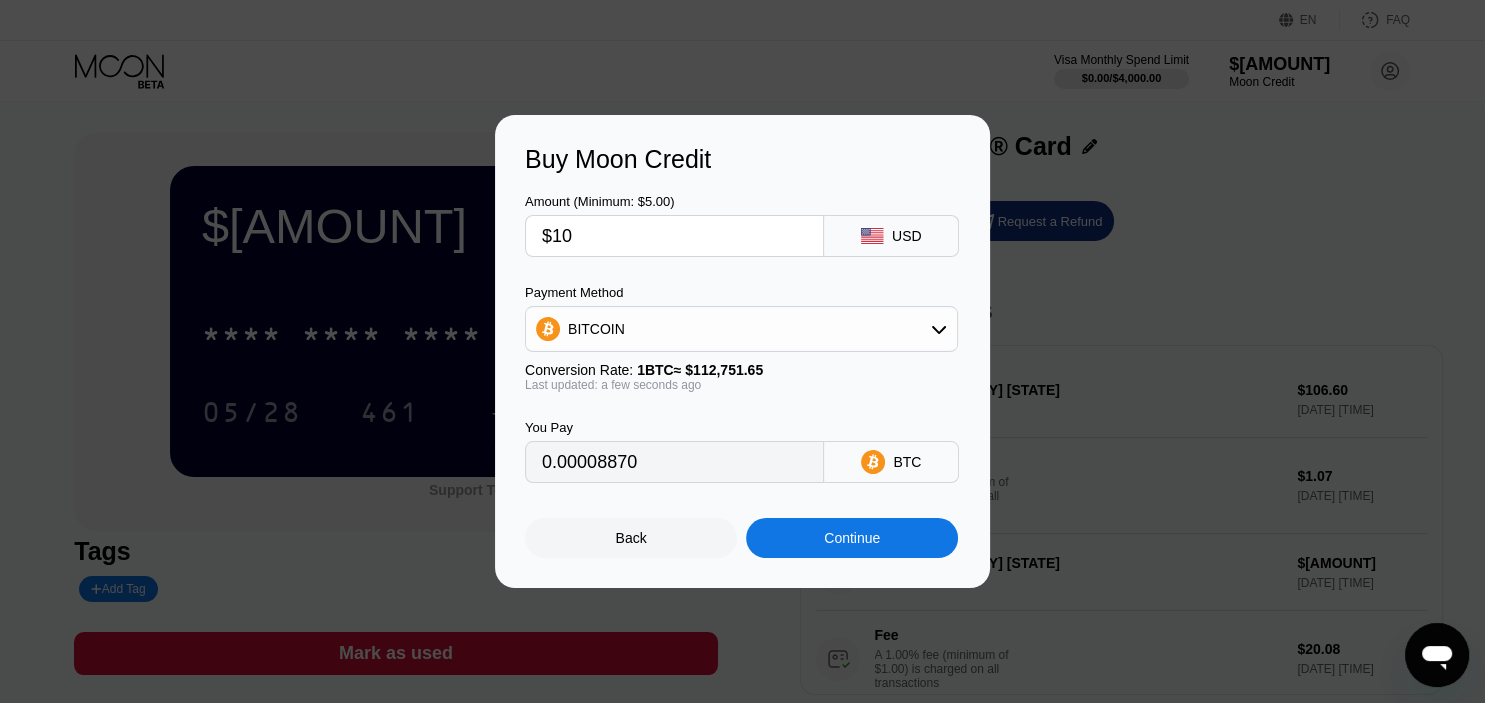 type on "$100" 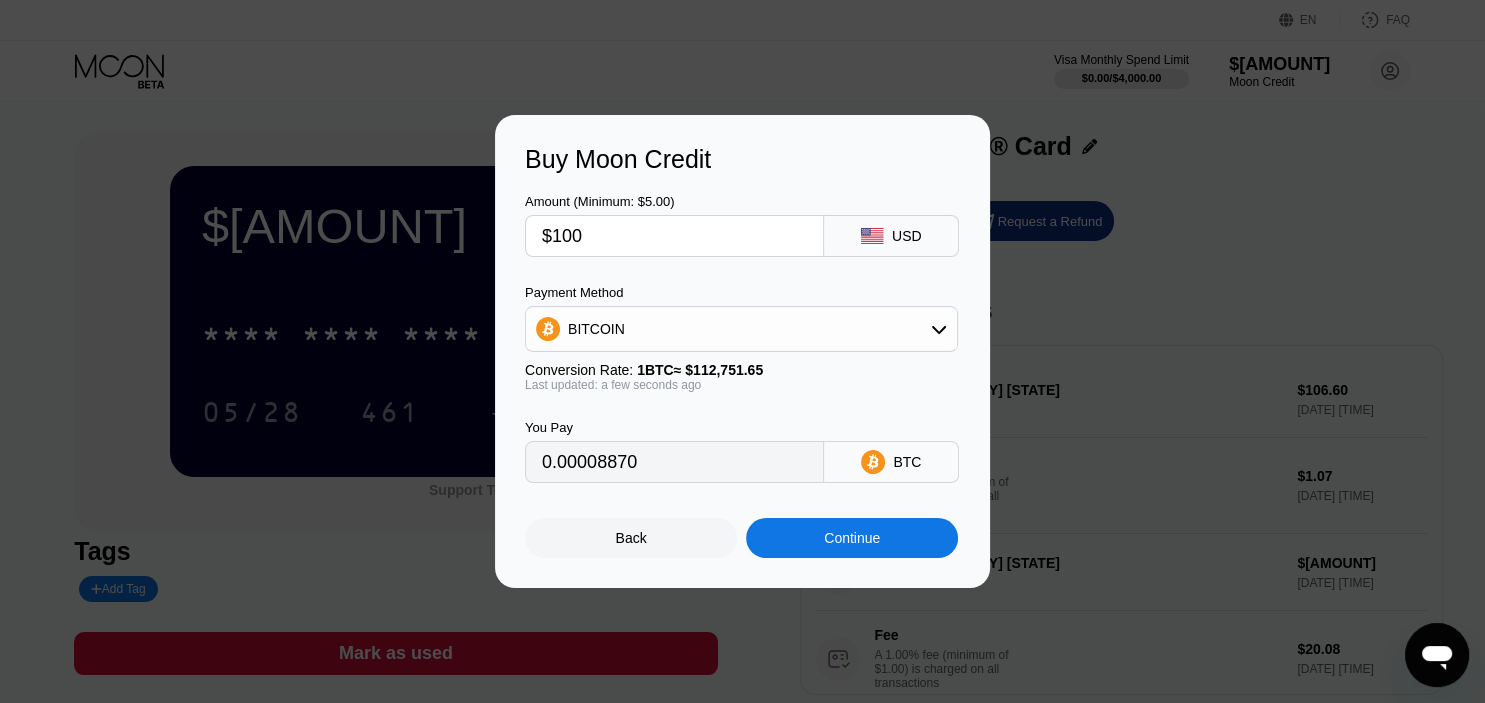 type on "0.00088691" 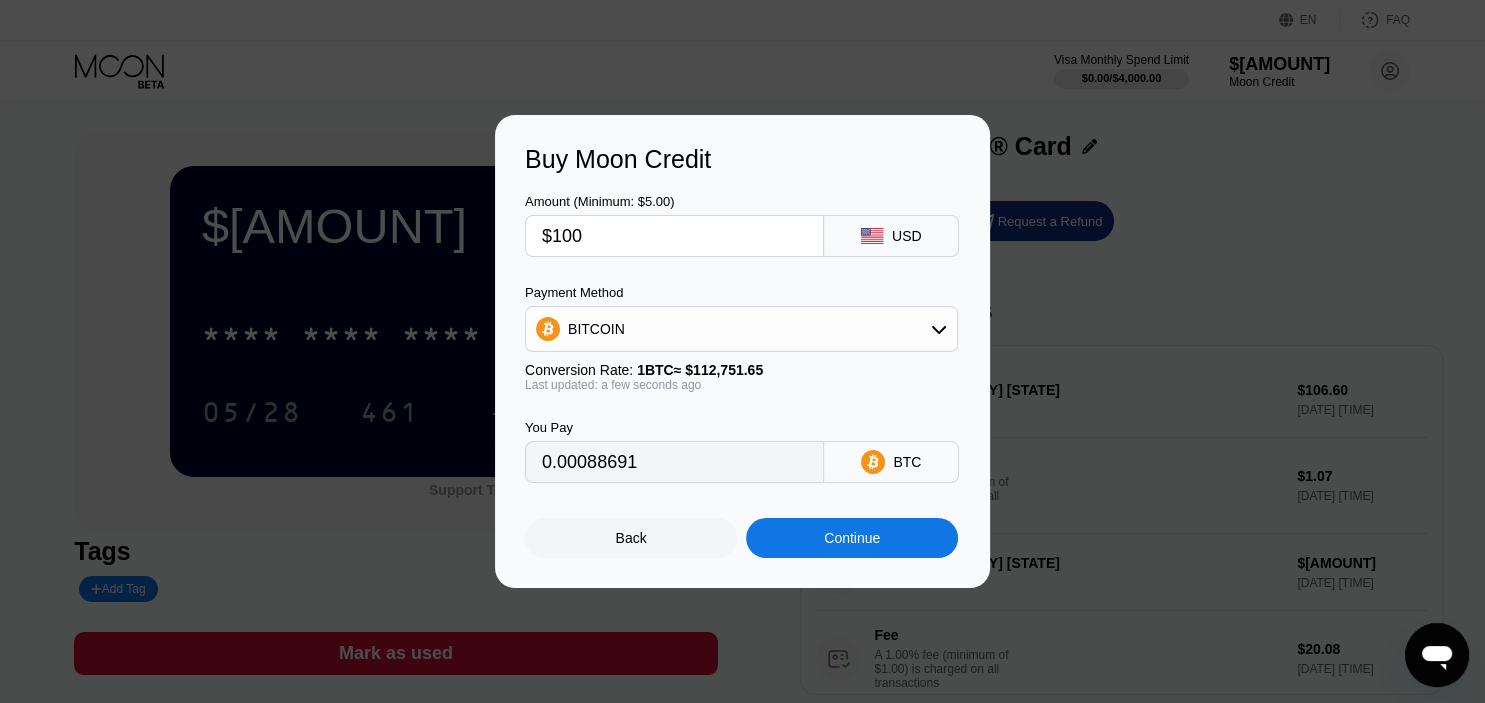 type on "$1000" 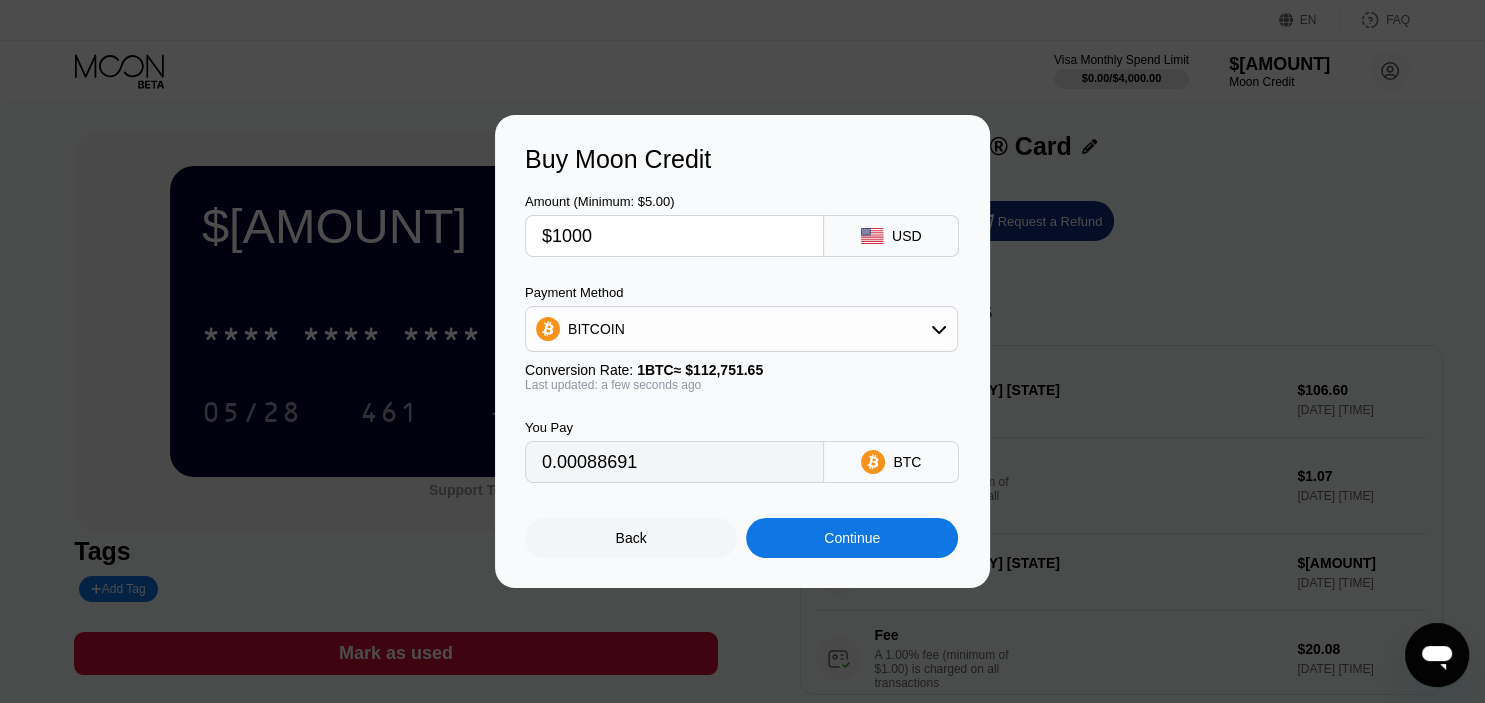 type on "0.00886905" 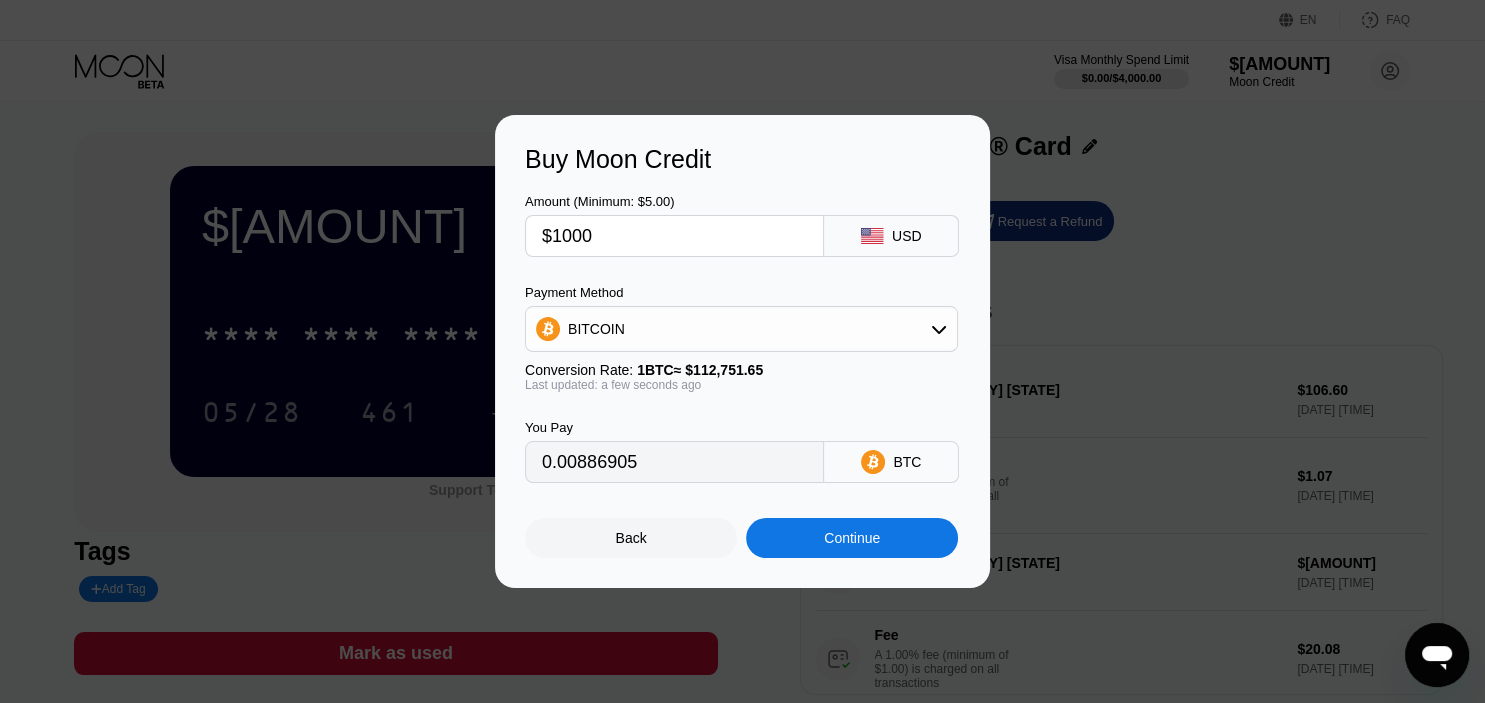 type on "$100" 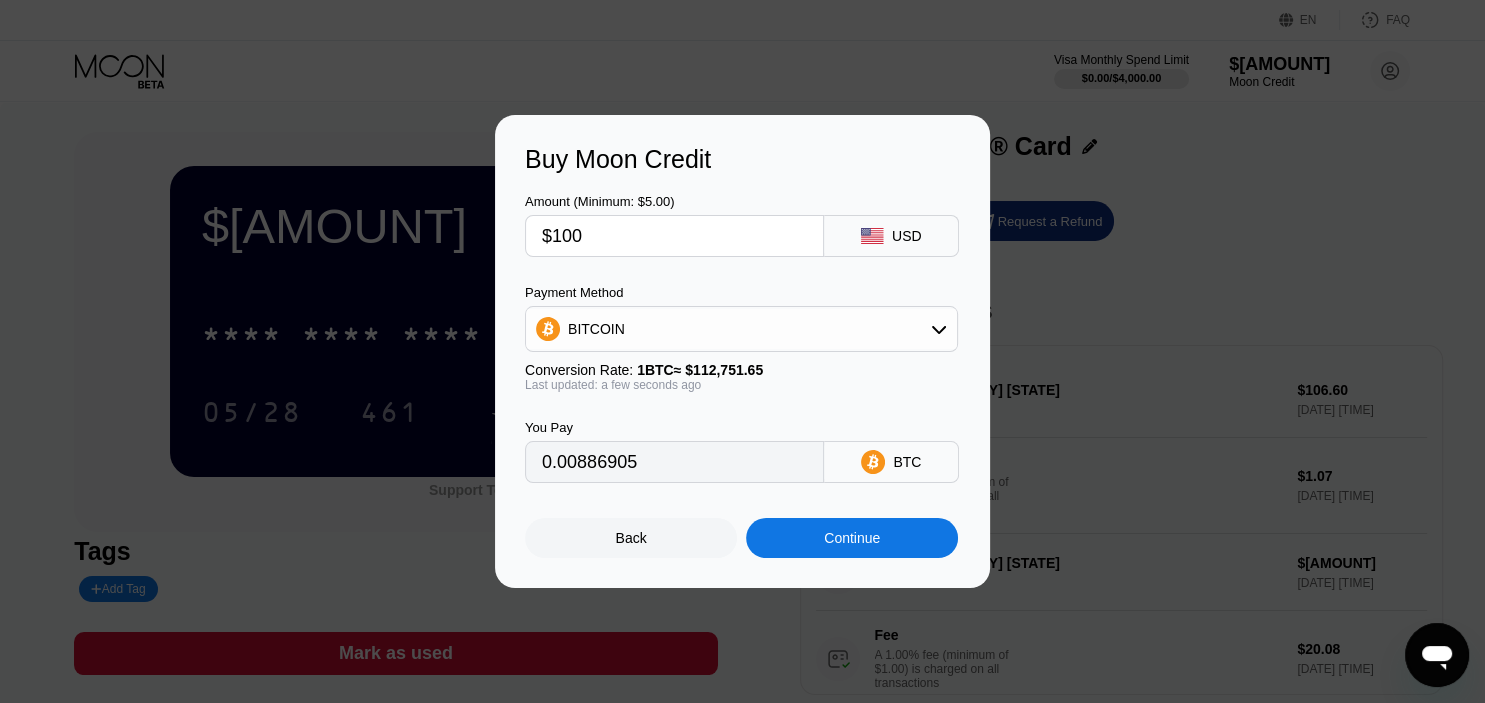 type on "0.00088691" 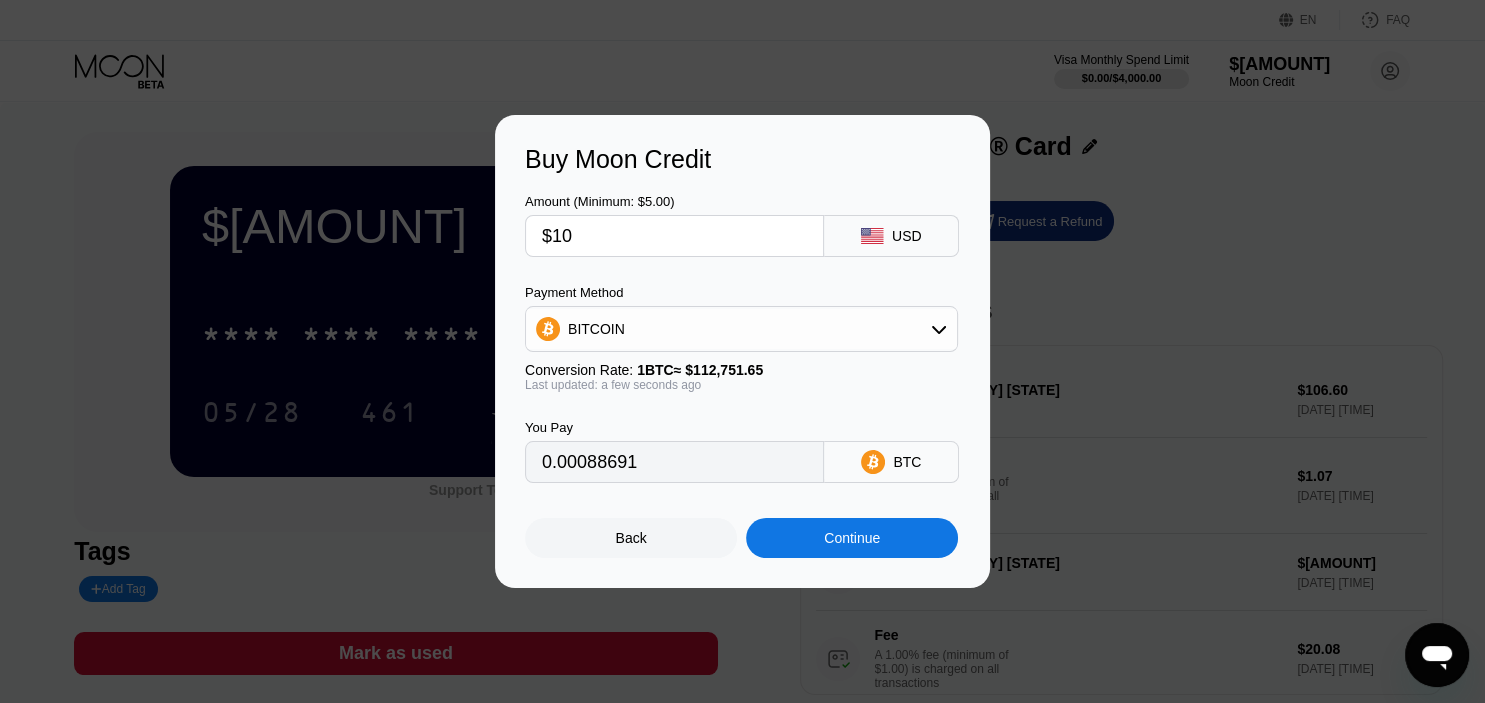 type on "$1" 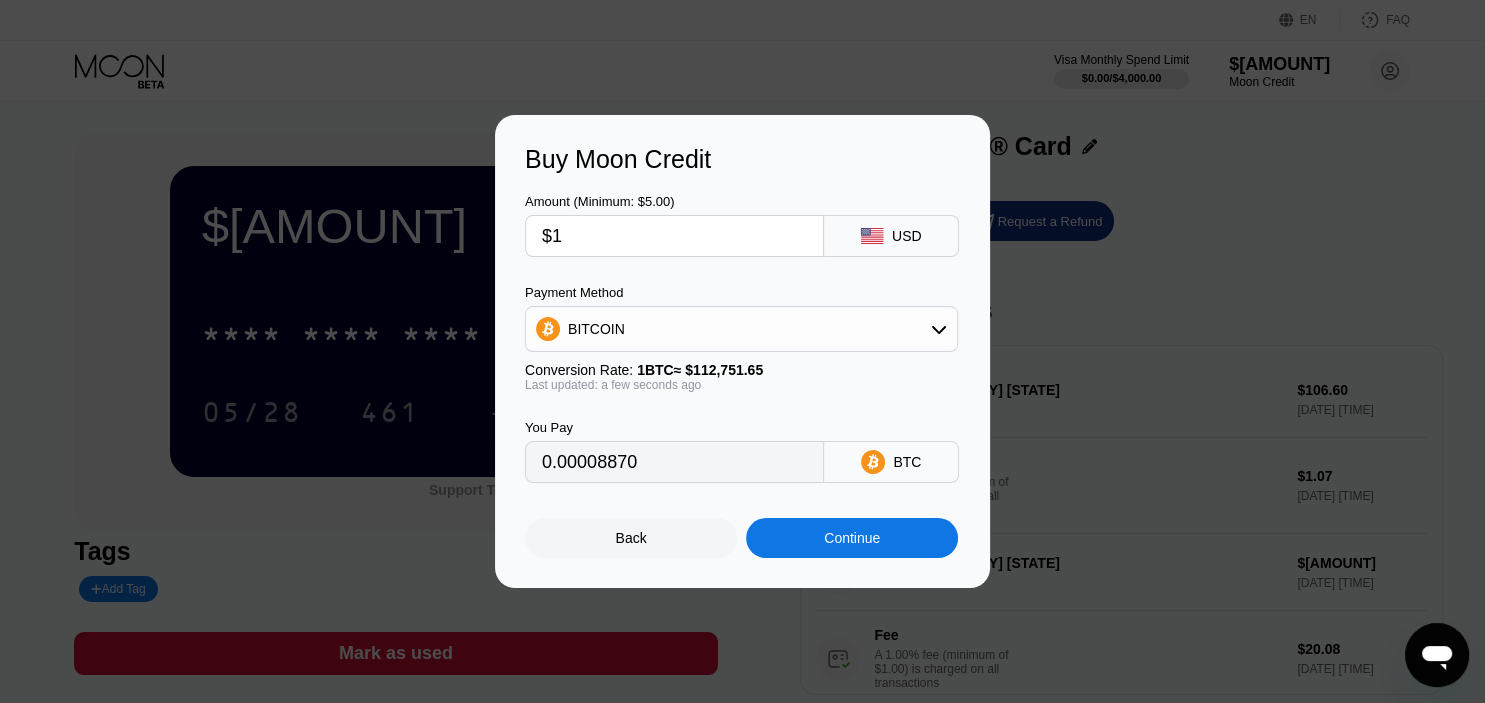 type 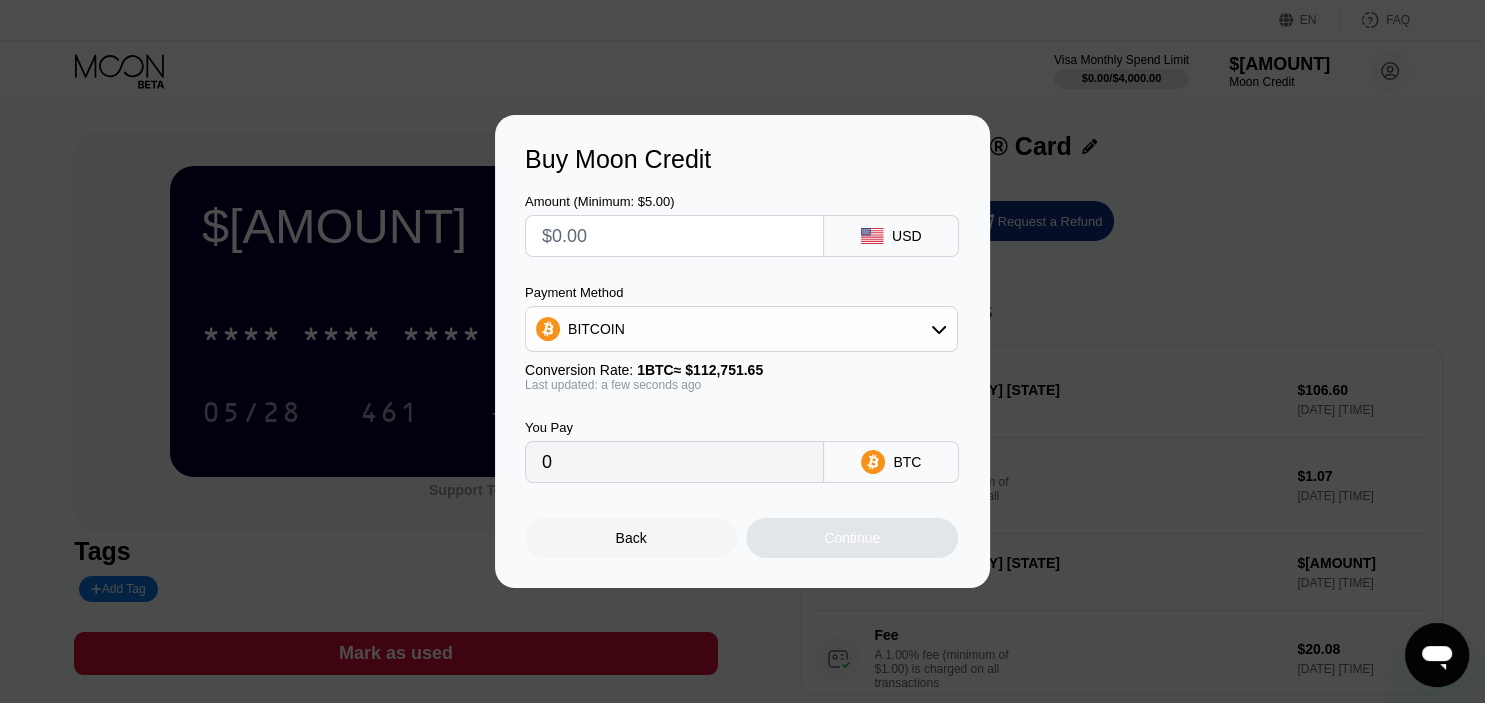 type on "$9" 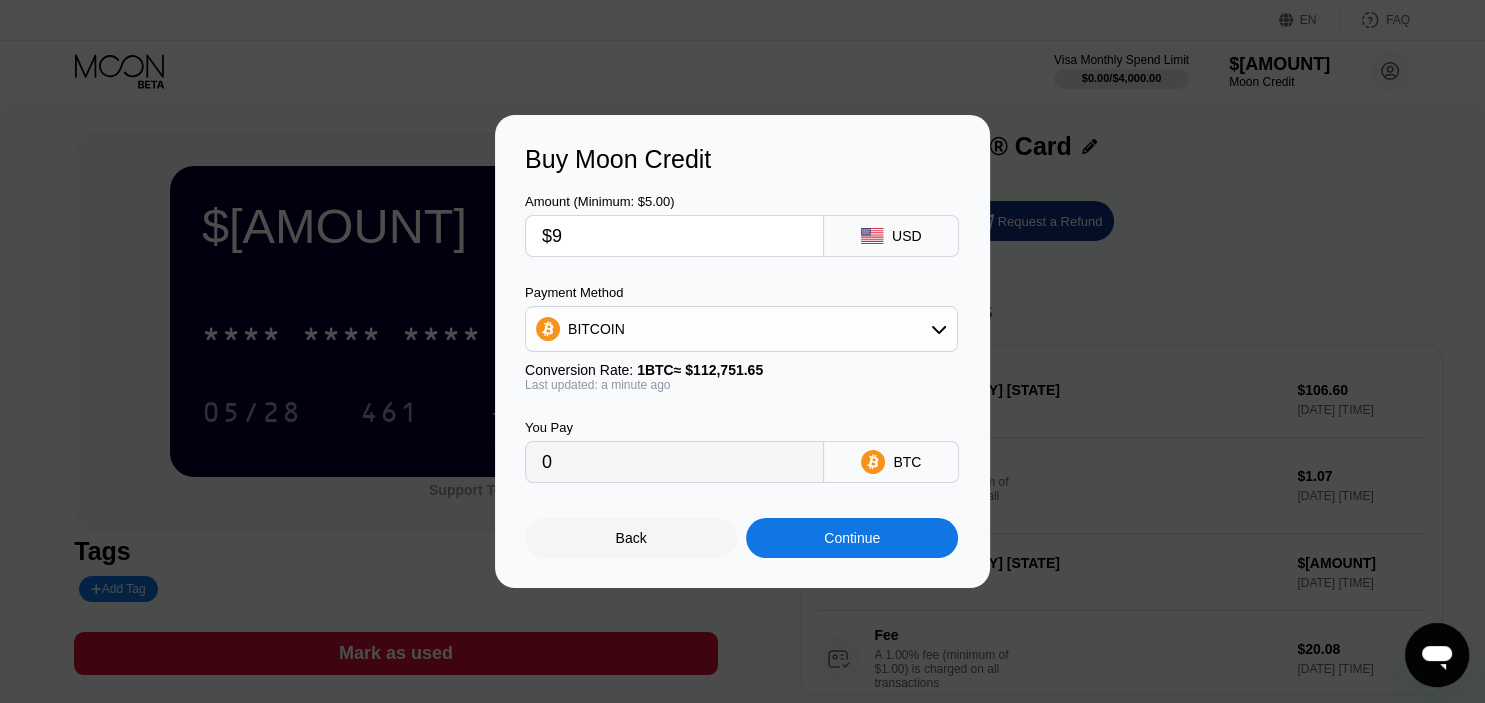 type on "0.00007983" 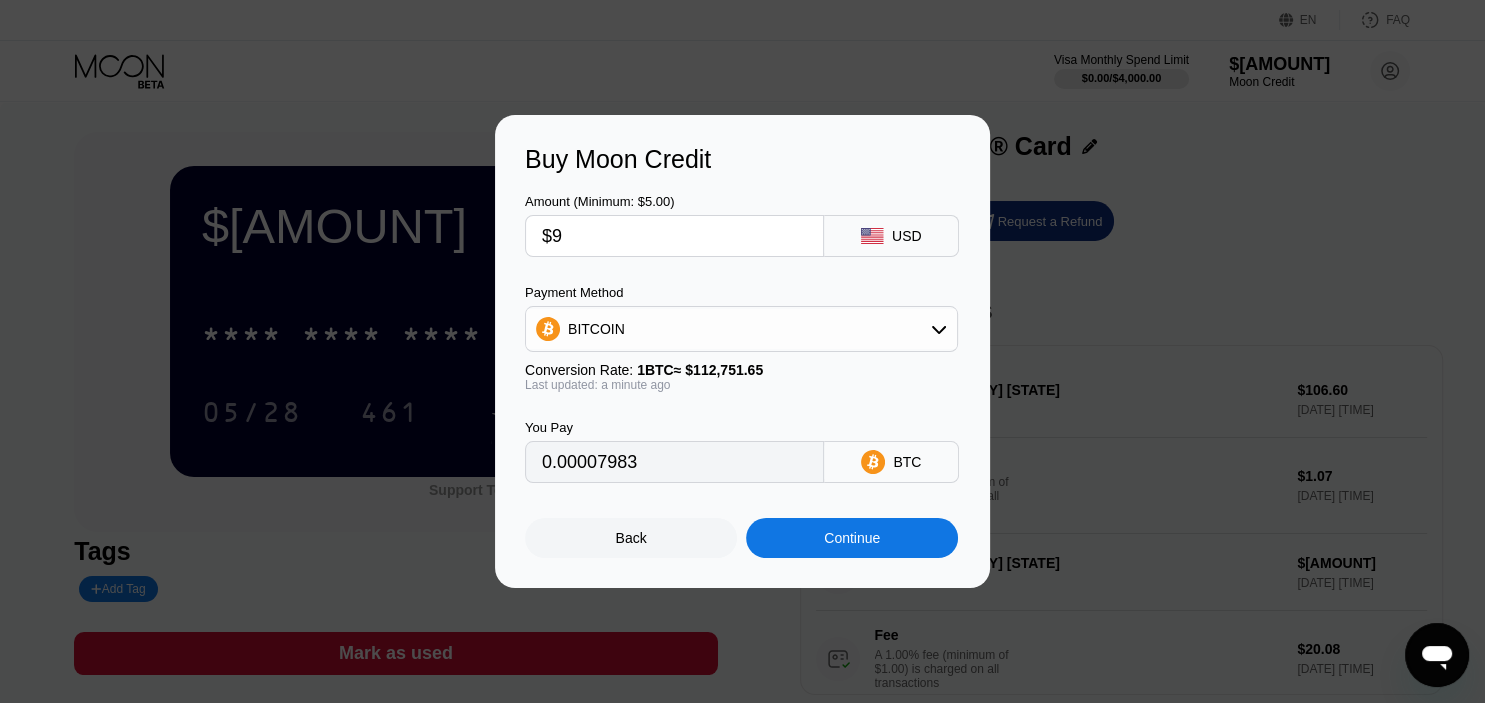 type on "$98" 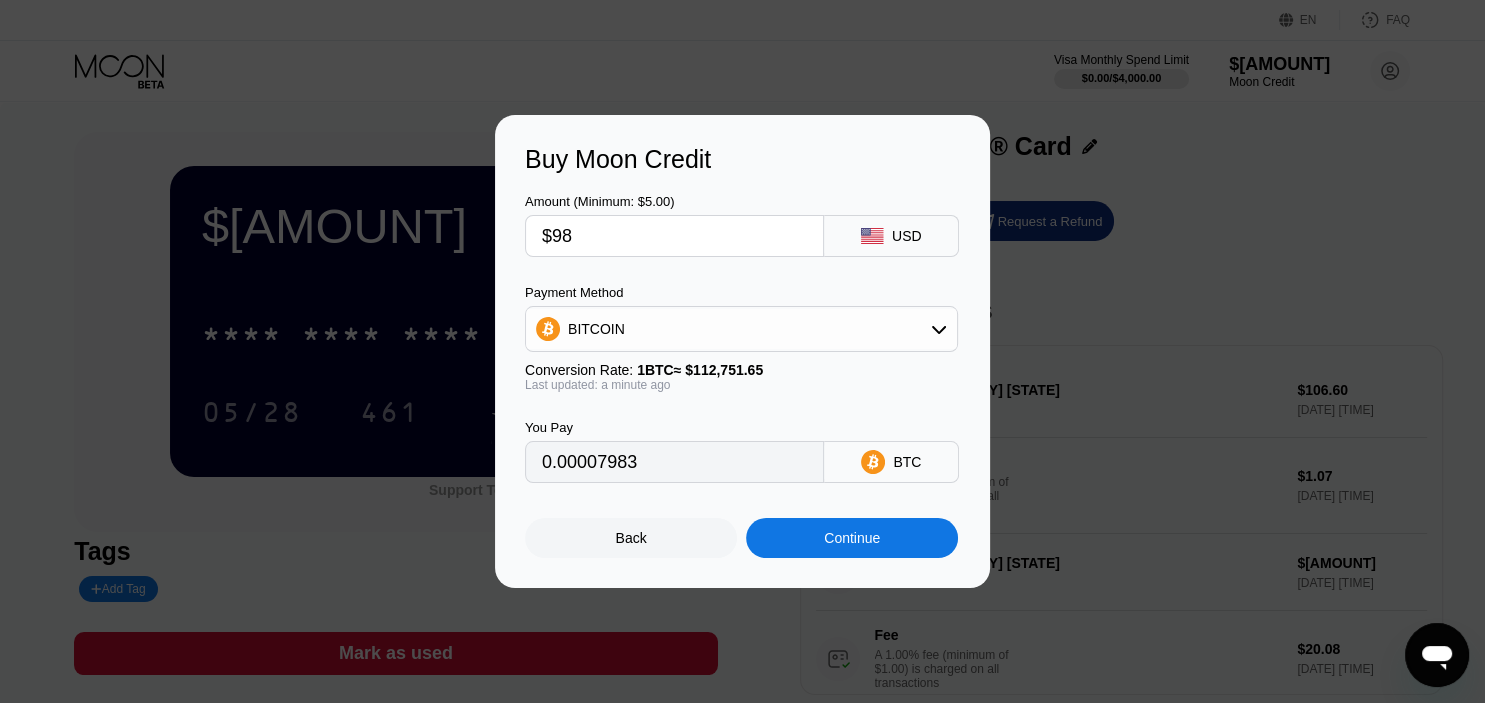 type on "0.00086917" 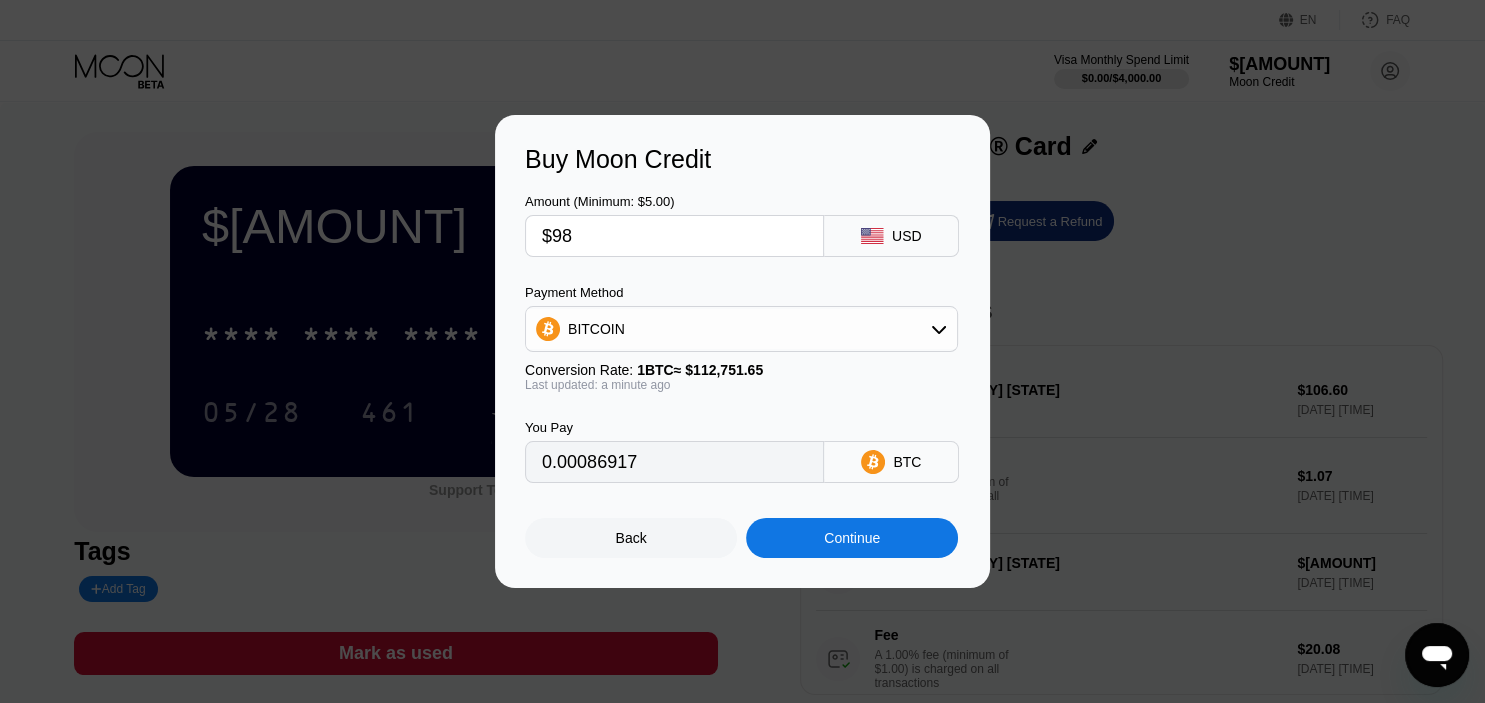 type on "$988" 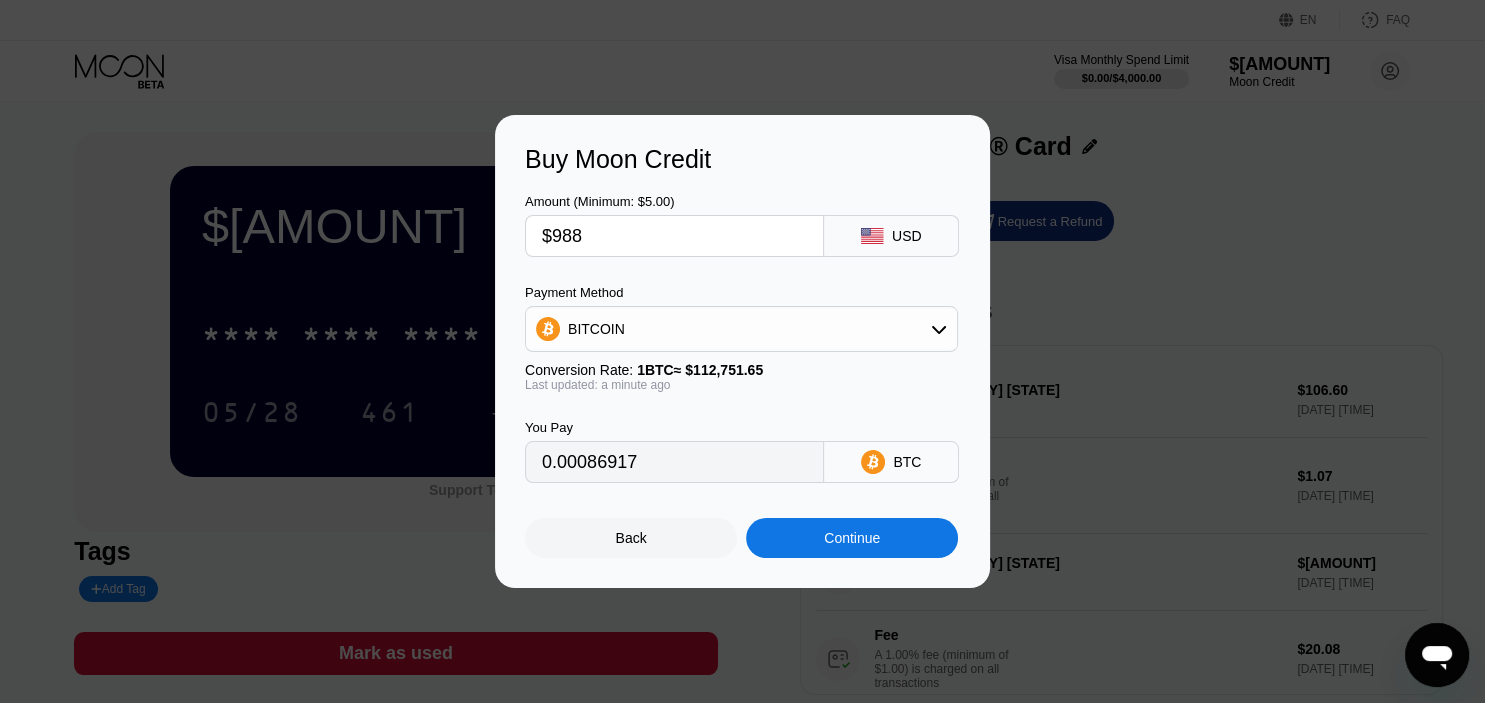 type on "0.00876263" 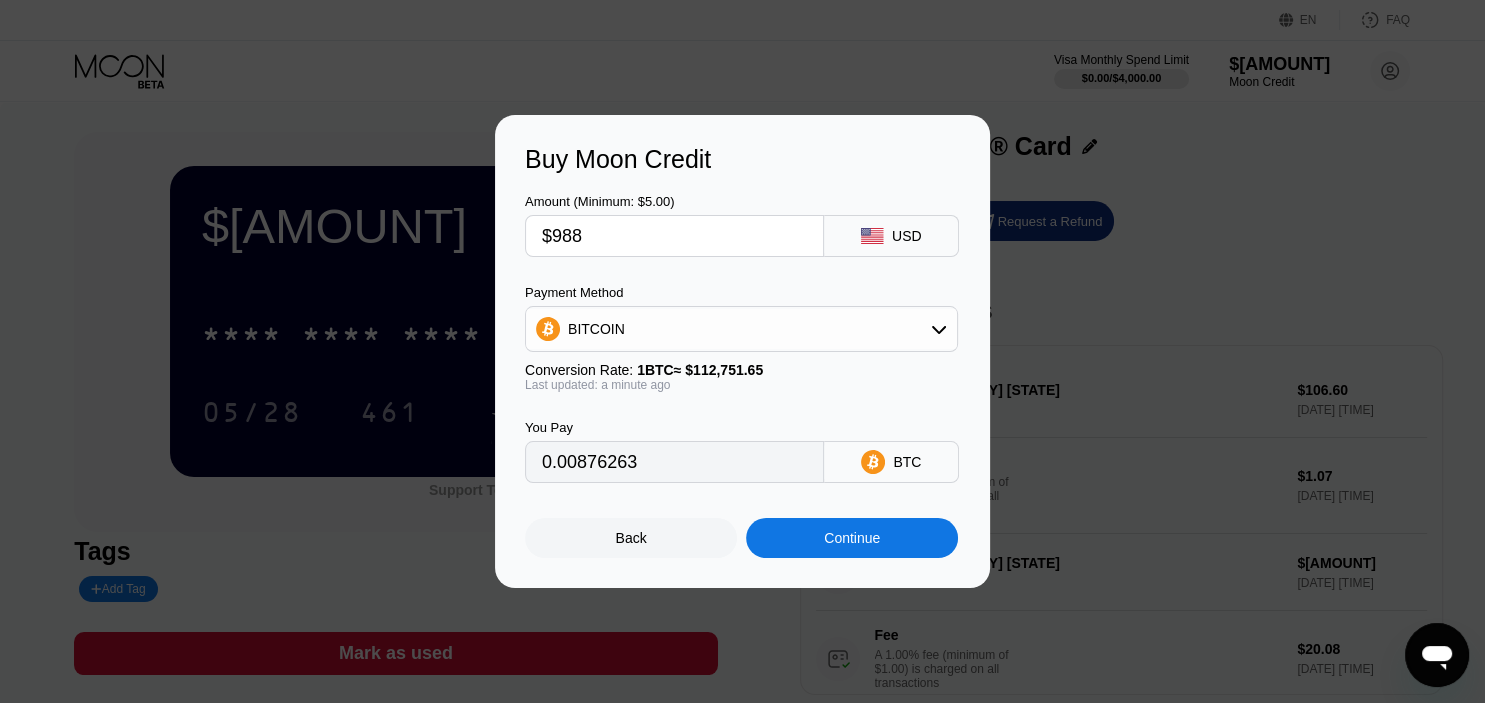 type on "$988" 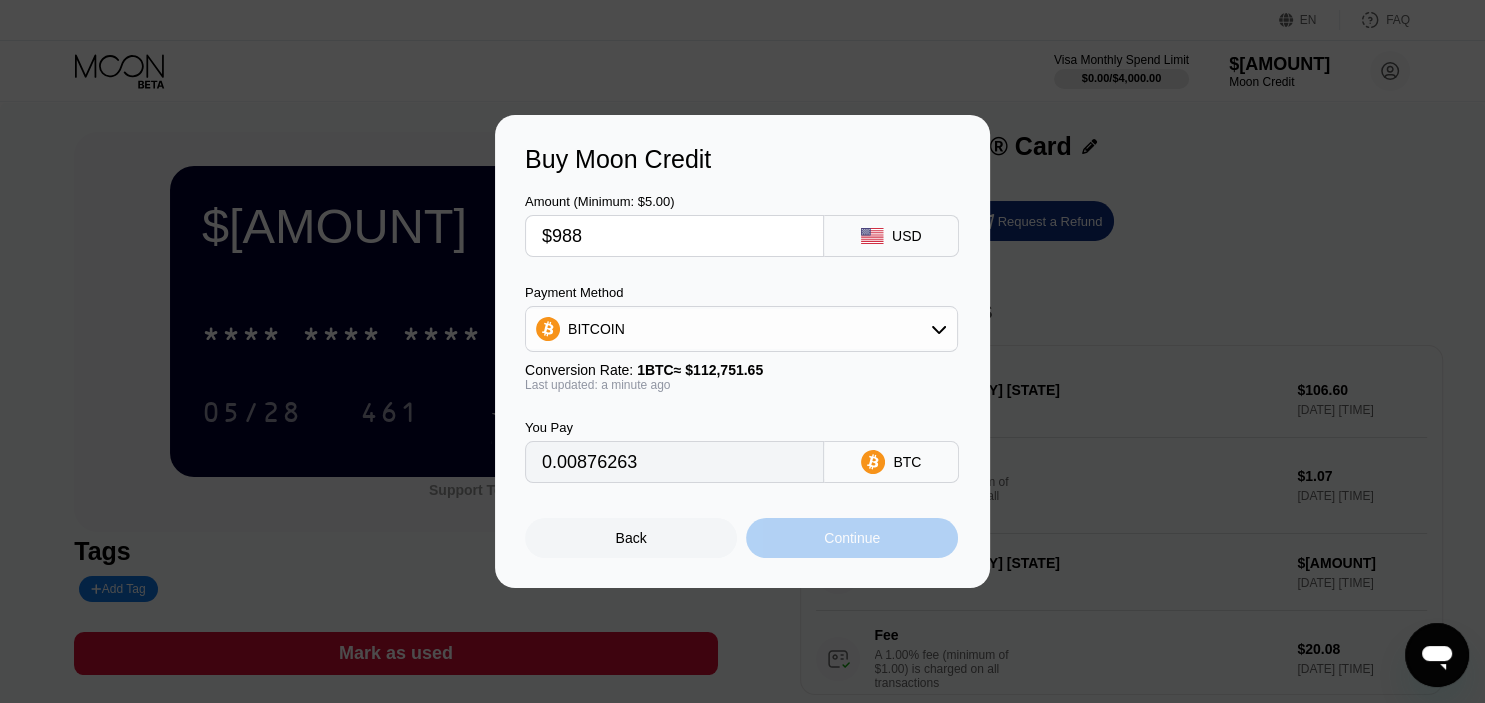 click on "Continue" at bounding box center [852, 538] 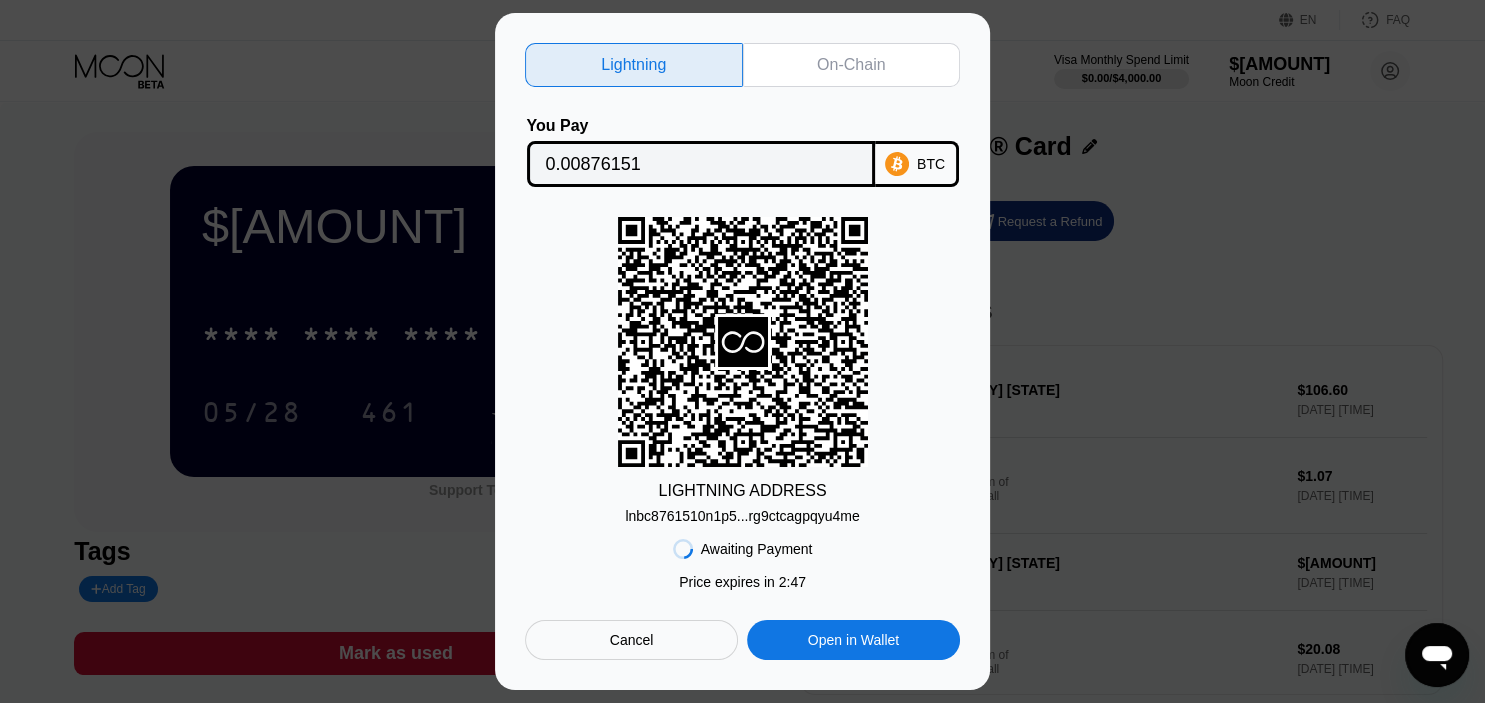 click on "On-Chain" at bounding box center (851, 65) 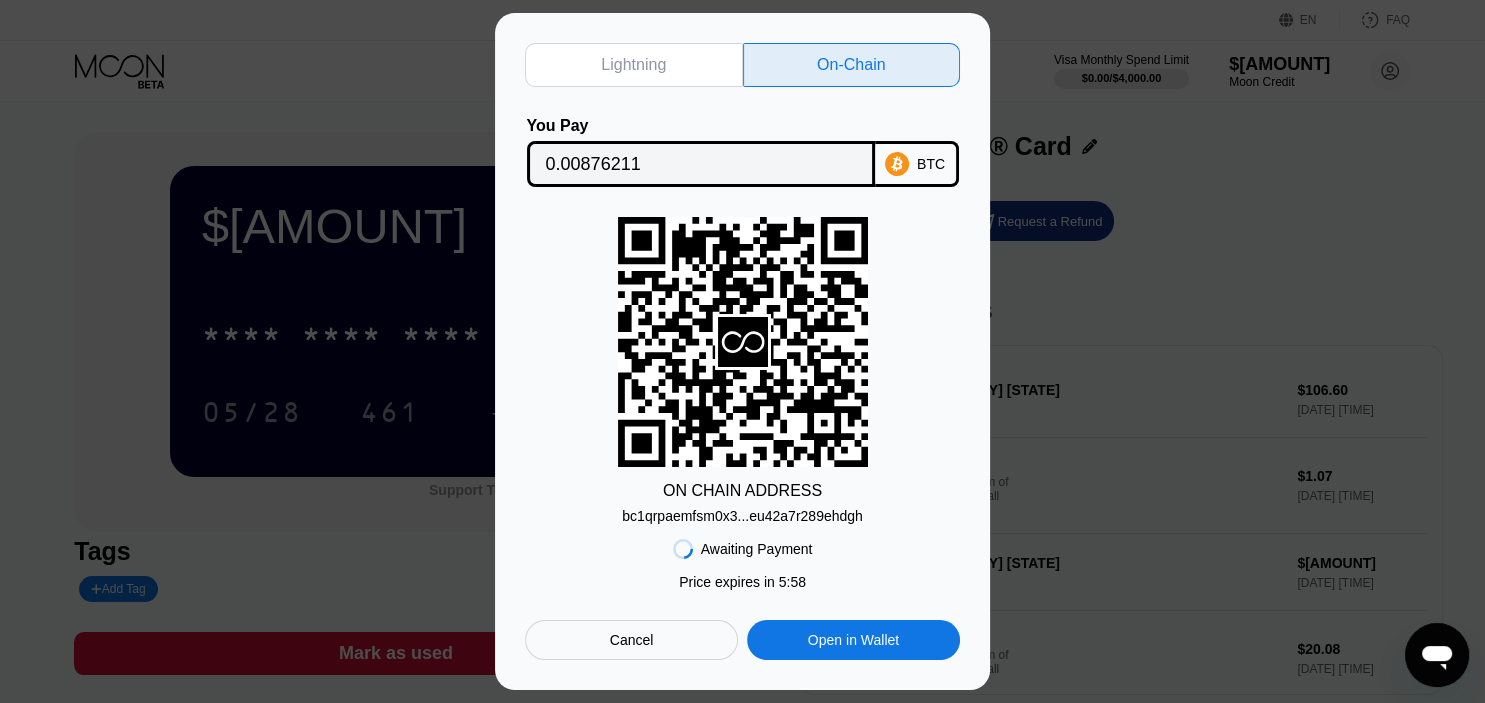 click on "bc1qrpaemfsm0x3...eu42a7r289ehdgh" at bounding box center (742, 516) 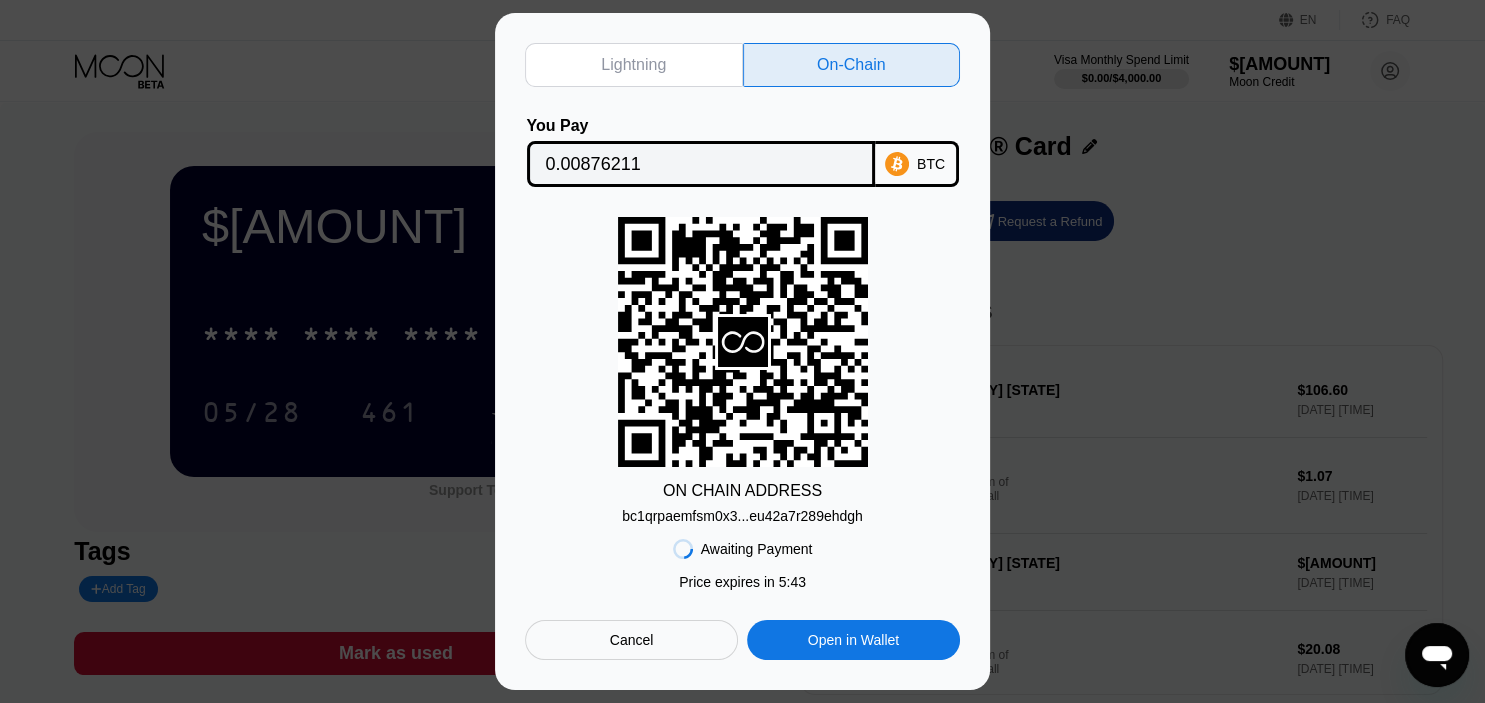 click on "0.00876211" at bounding box center (701, 164) 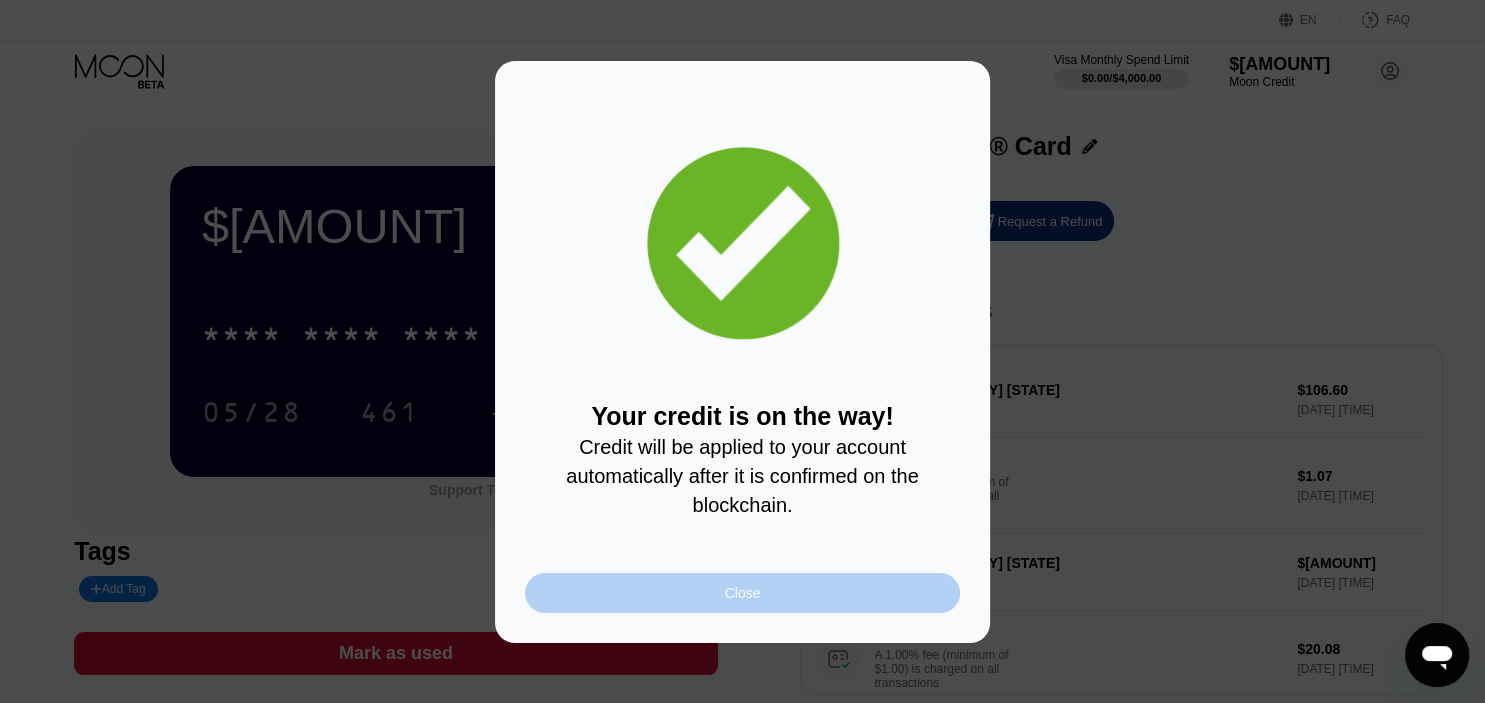 click on "Close" at bounding box center [742, 593] 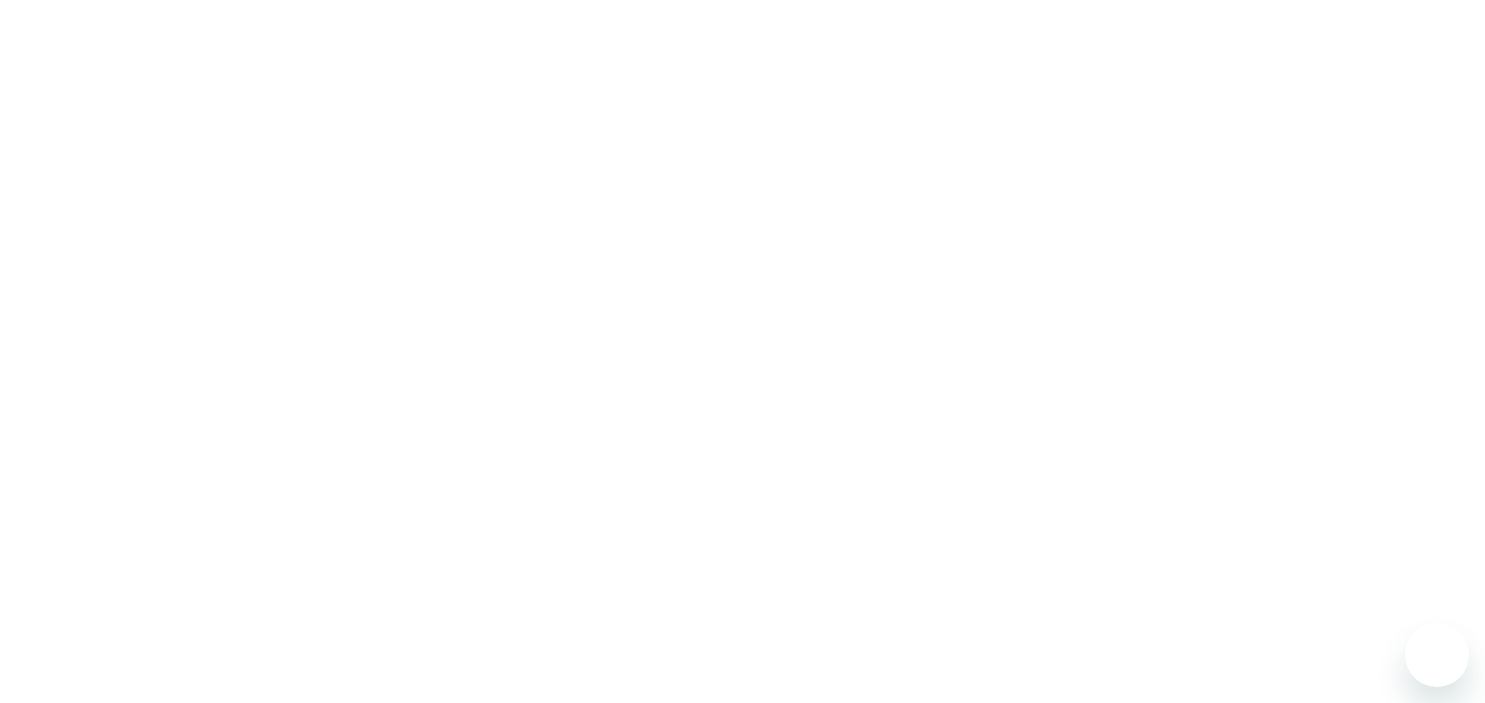 scroll, scrollTop: 0, scrollLeft: 0, axis: both 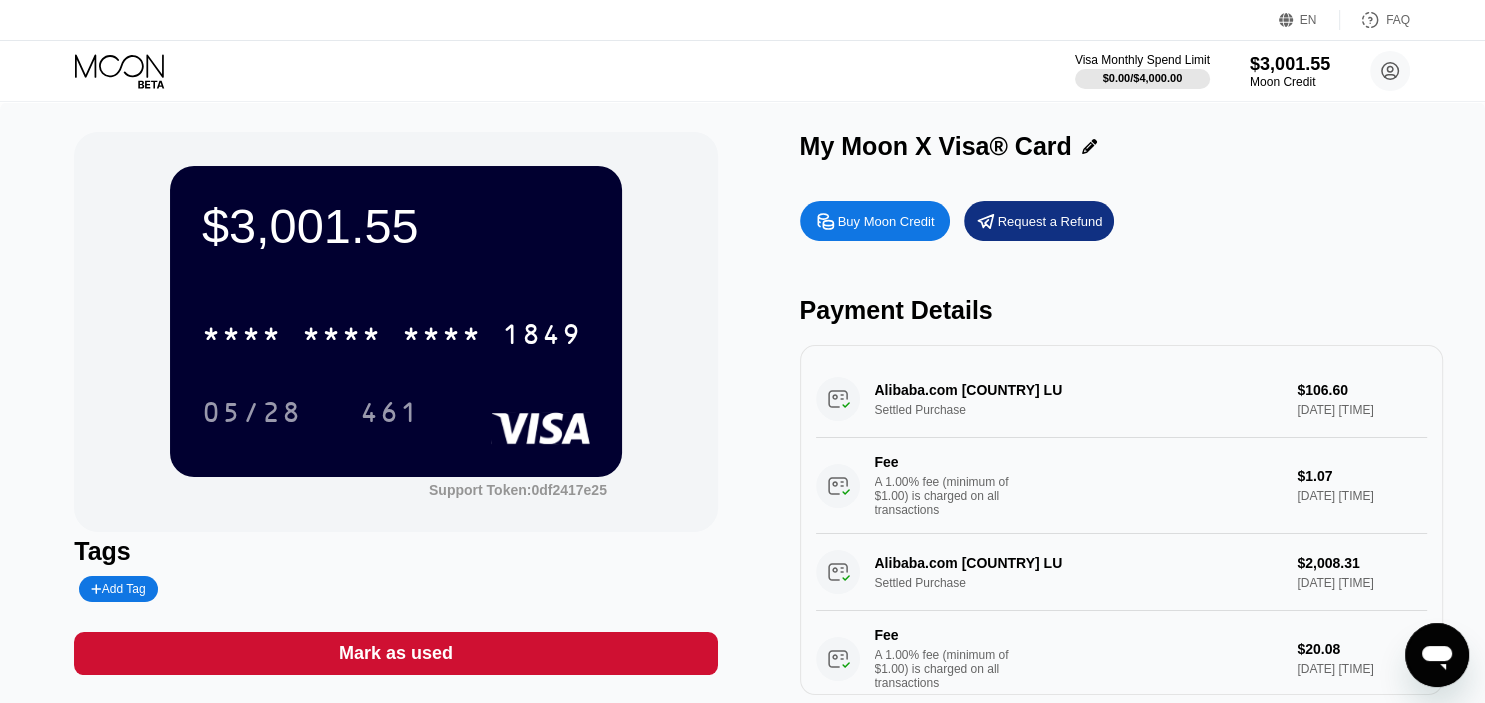 click on "Buy Moon Credit" at bounding box center [886, 221] 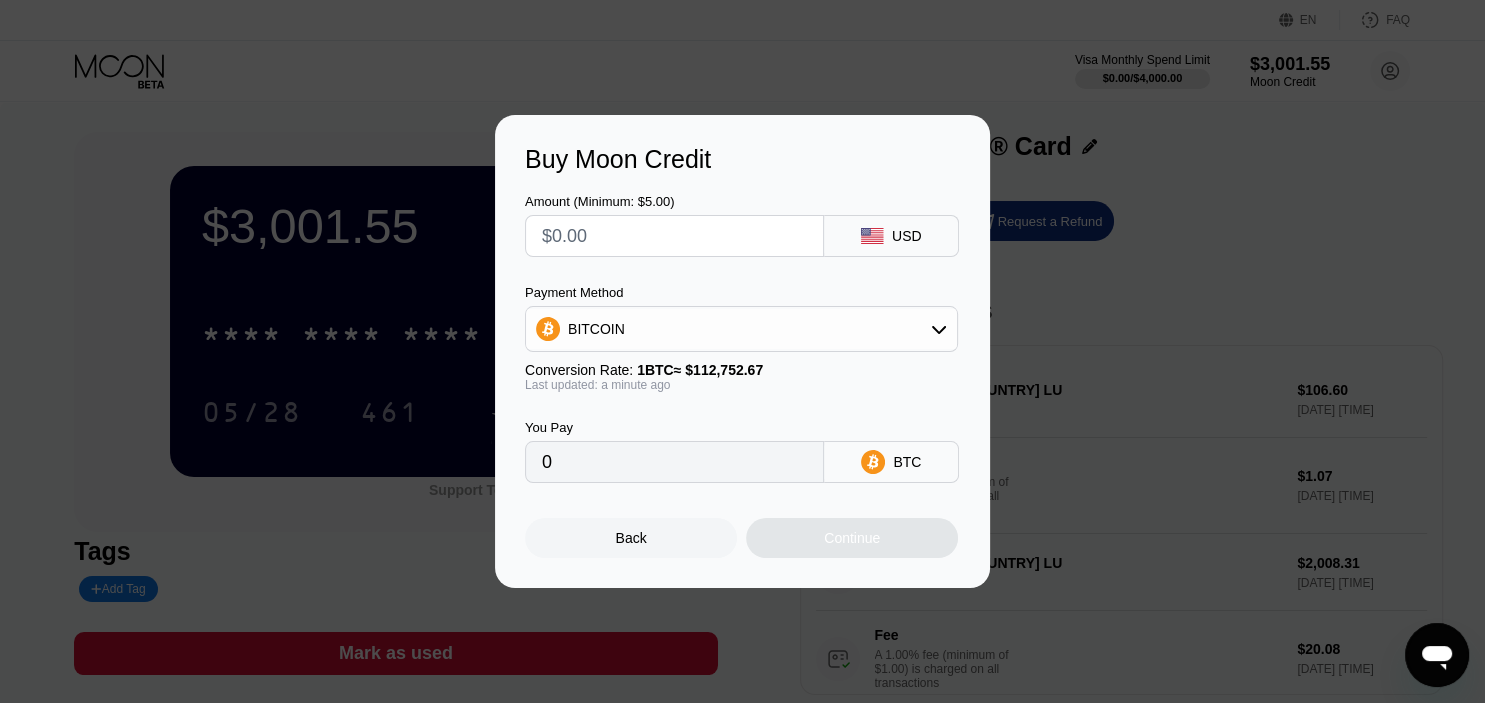click at bounding box center (674, 236) 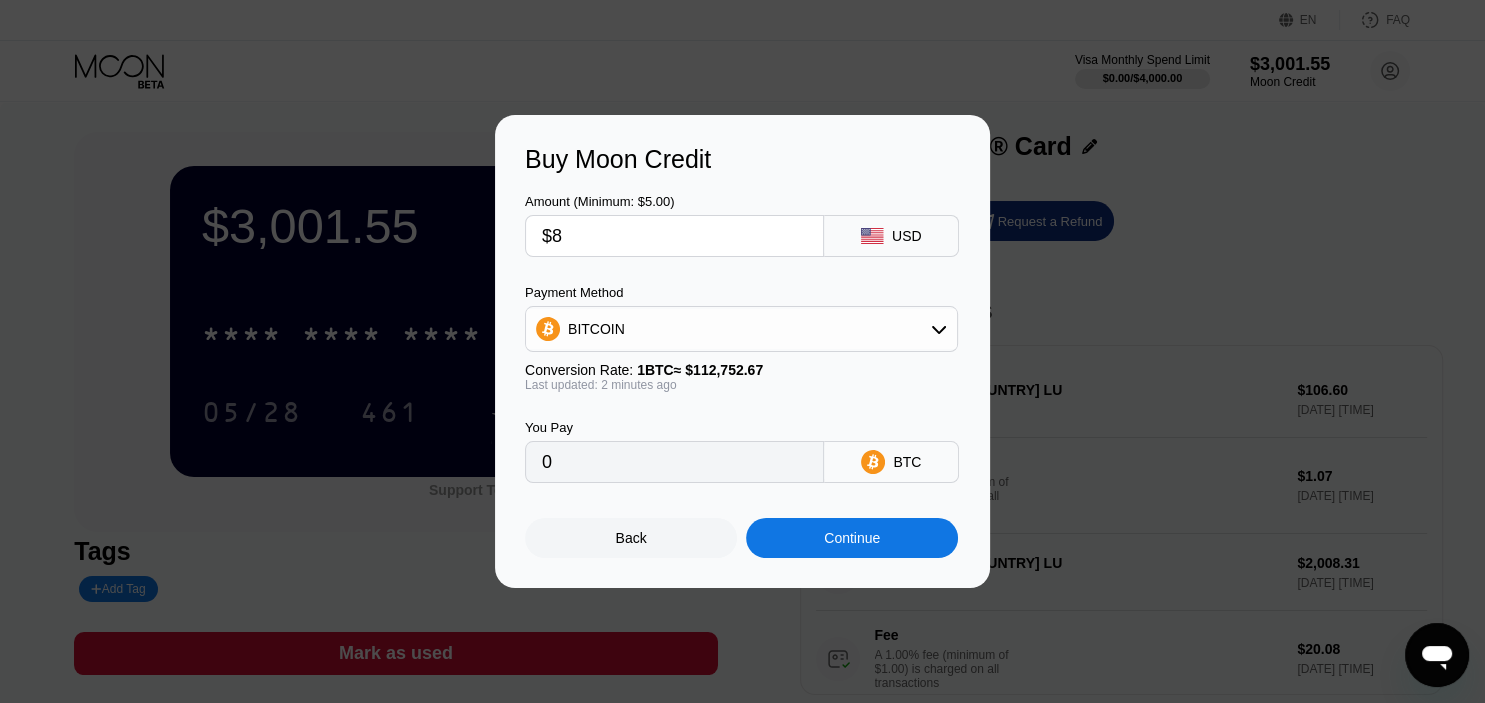 type on "0.00007096" 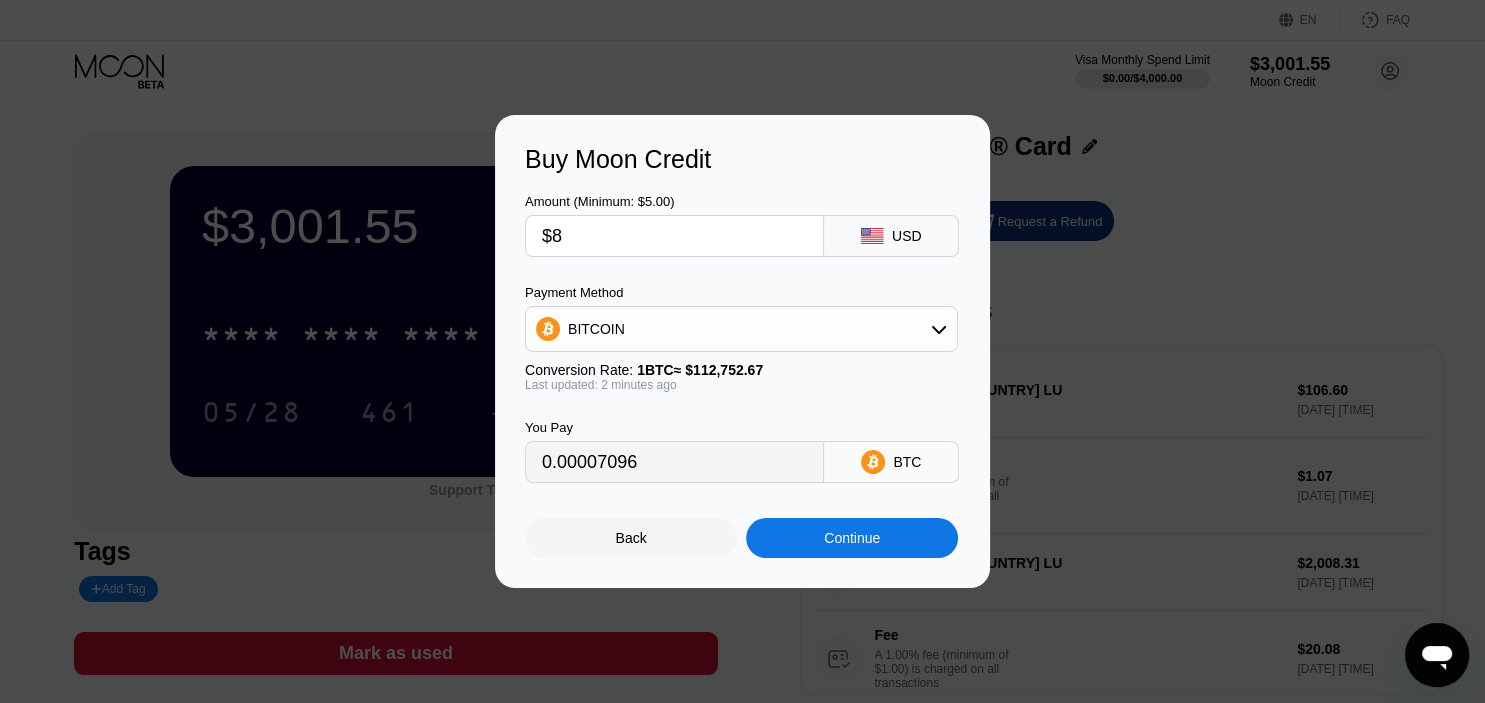 type on "$89" 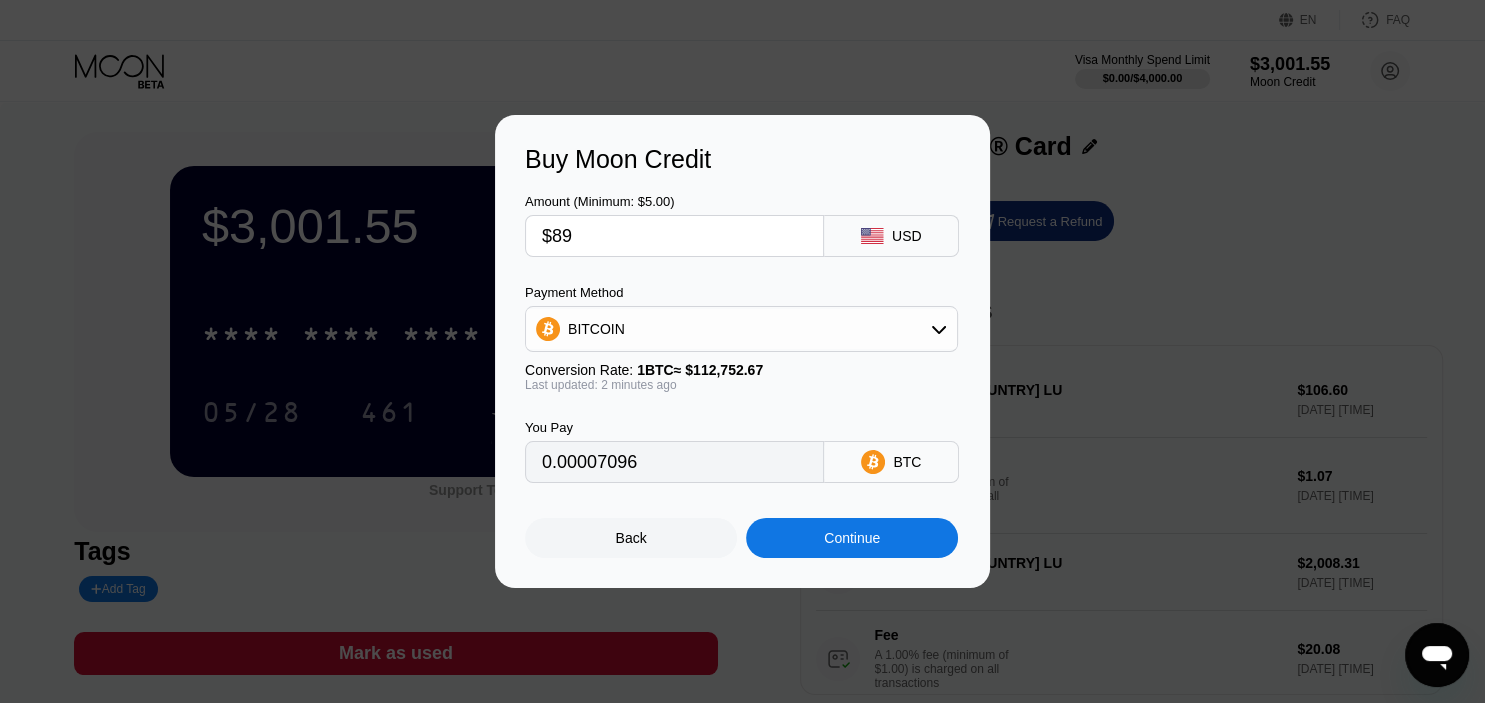 type on "0.00078934" 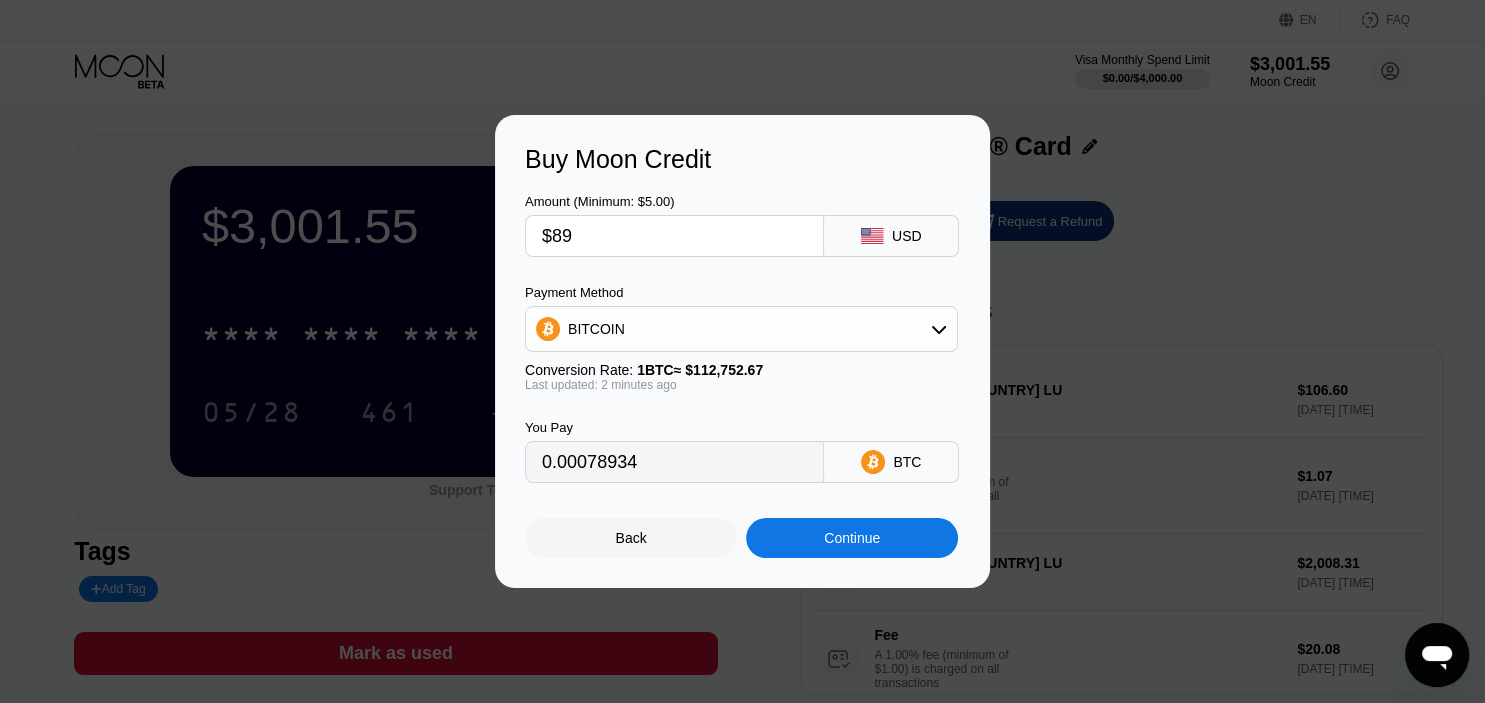 type on "$89" 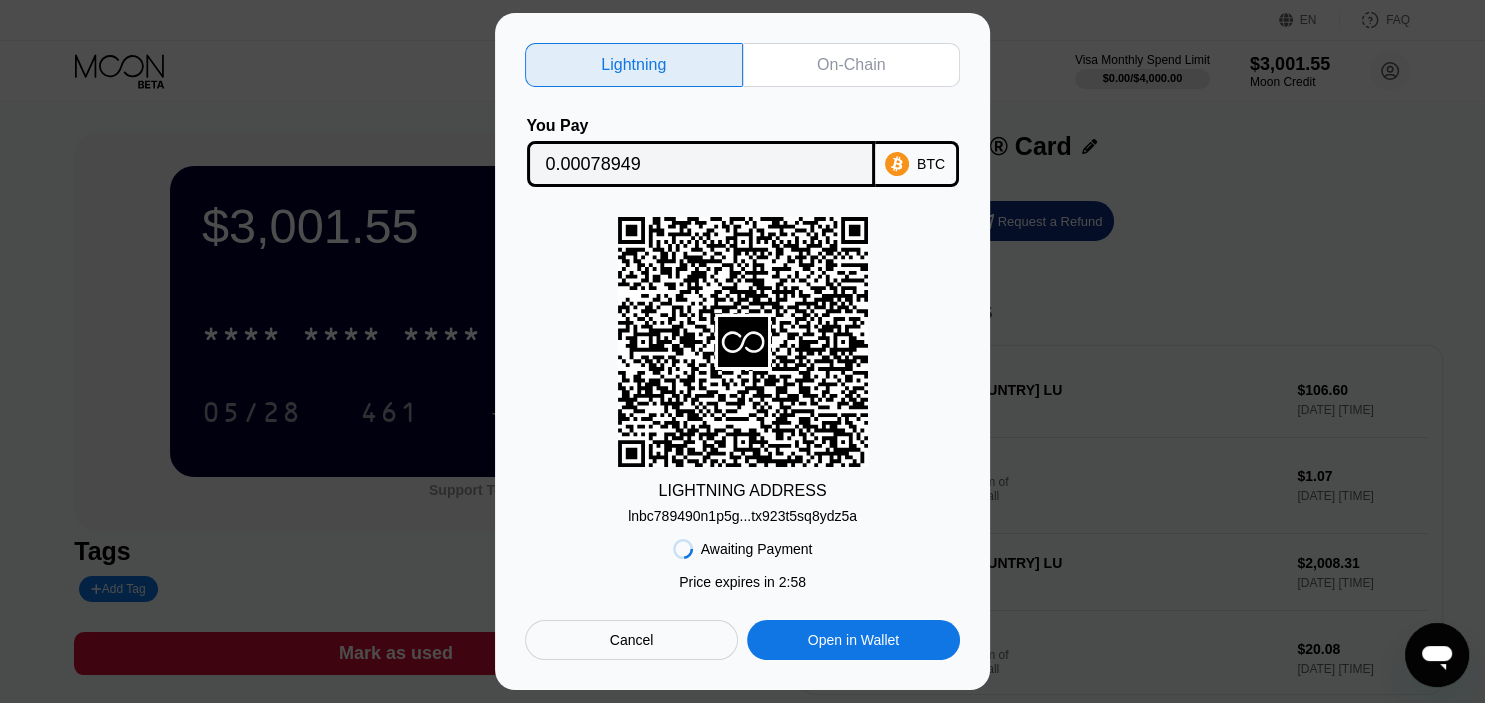 click on "On-Chain" at bounding box center (851, 65) 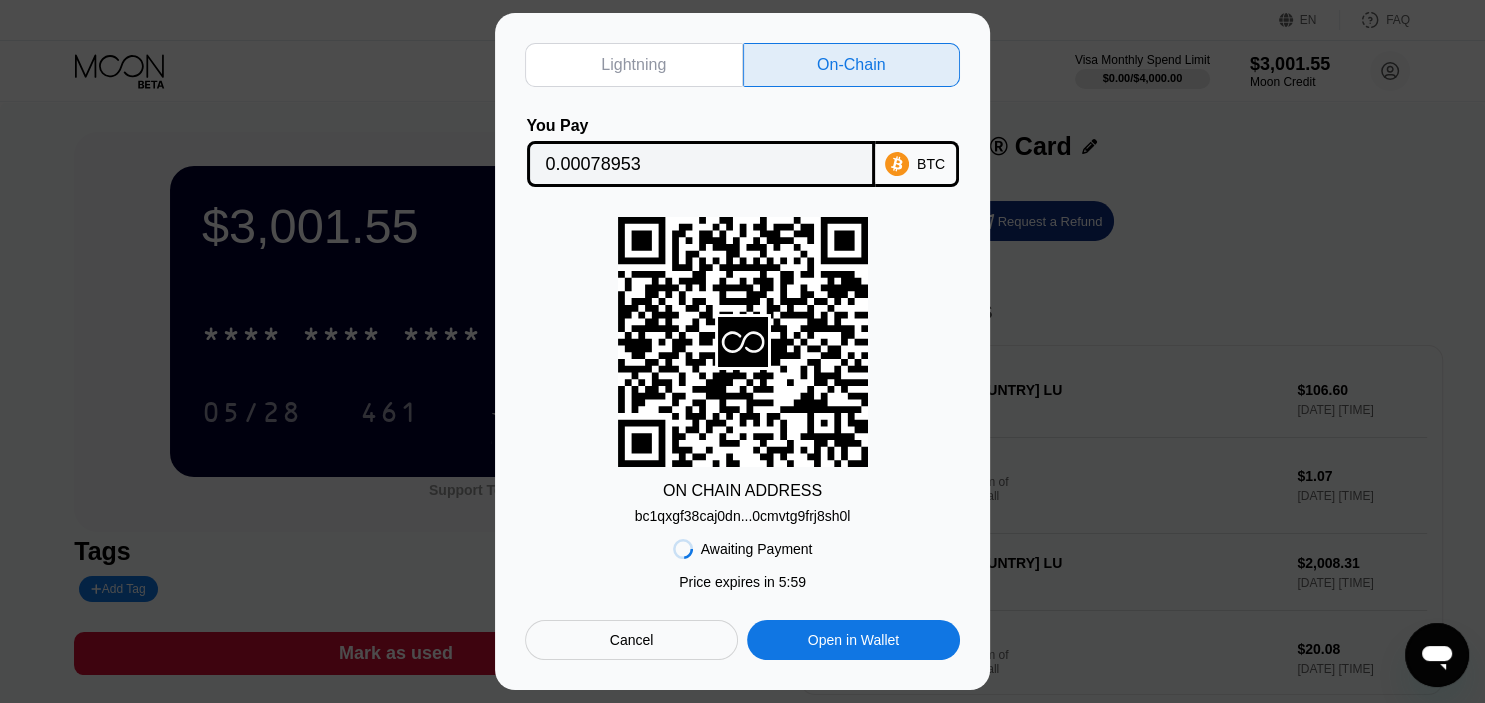 click on "bc1qxgf38caj0dn...0cmvtg9frj8sh0l" at bounding box center [743, 516] 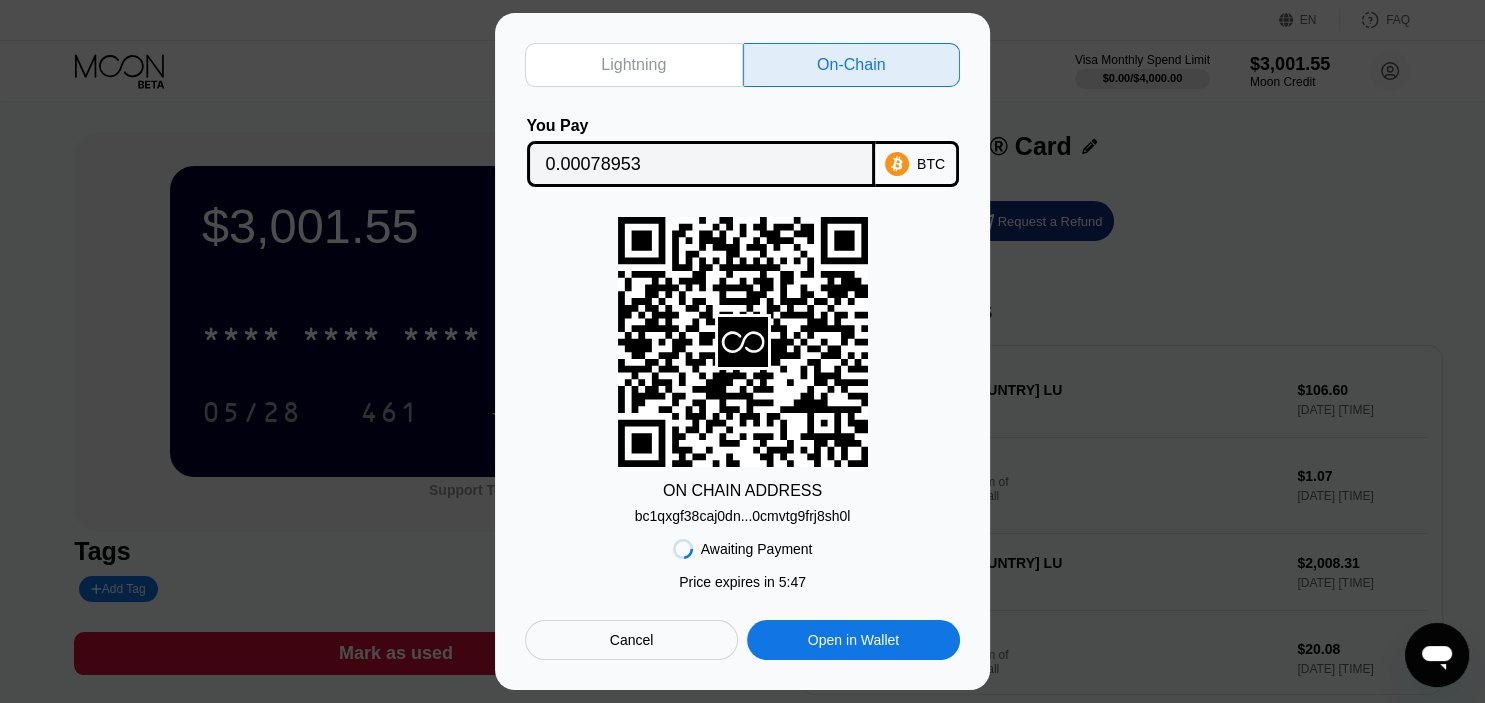 click on "0.00078953" at bounding box center [701, 164] 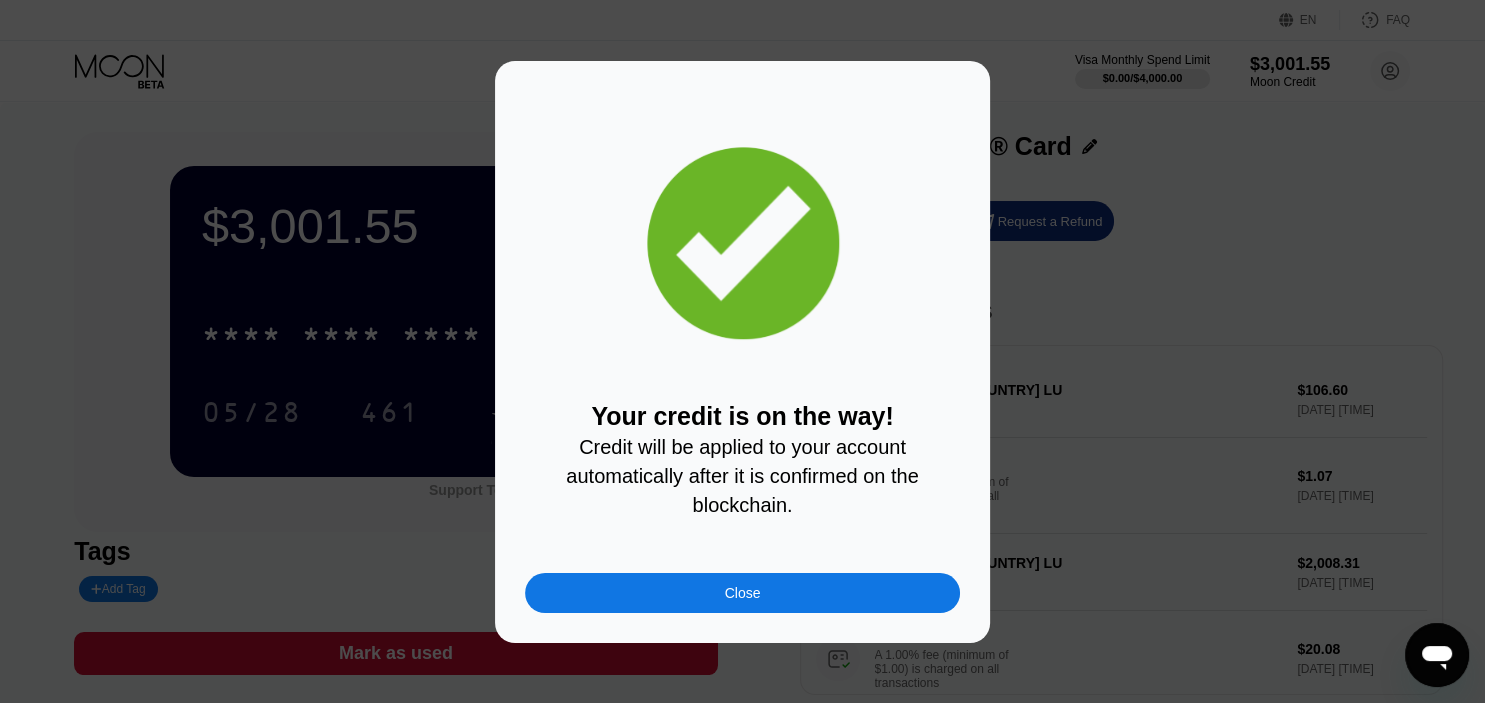 click on "Close" at bounding box center [742, 593] 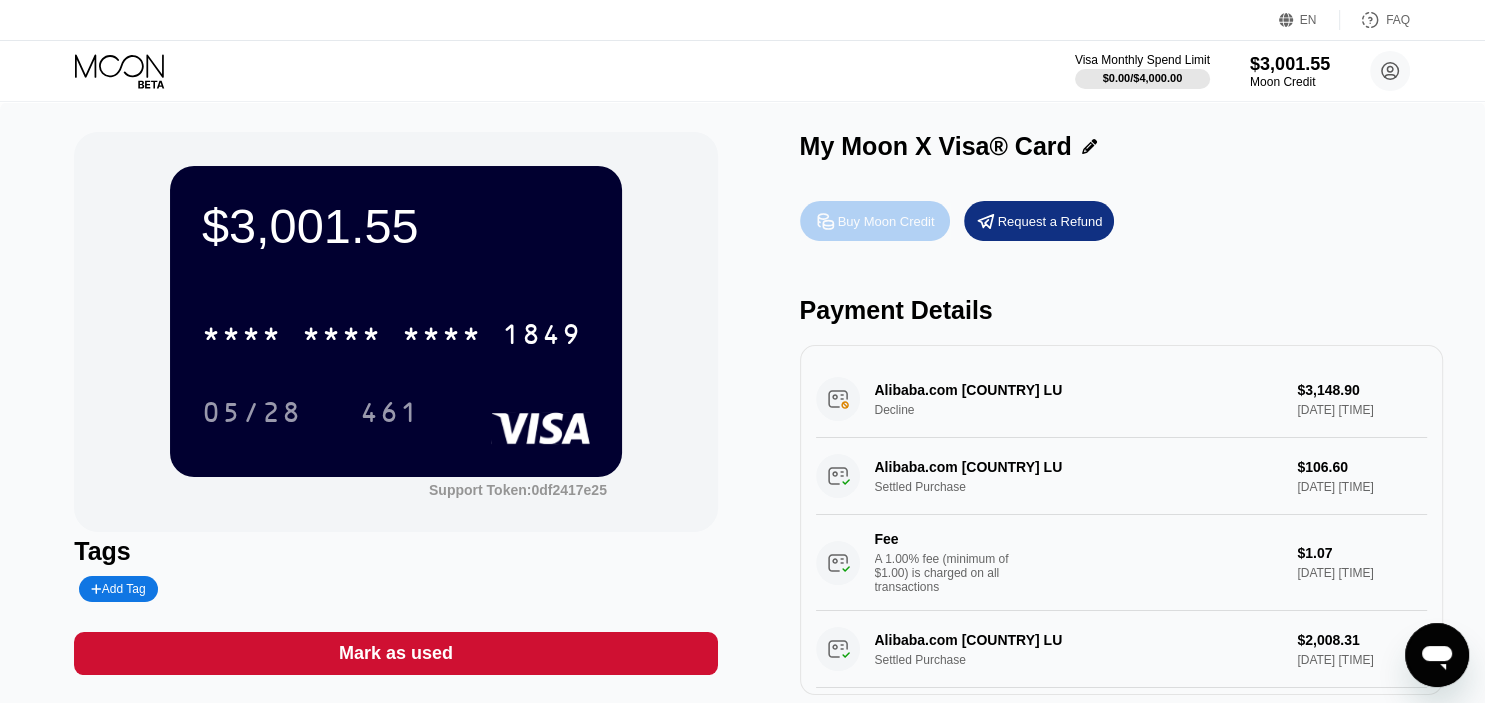 click on "Buy Moon Credit" at bounding box center [875, 221] 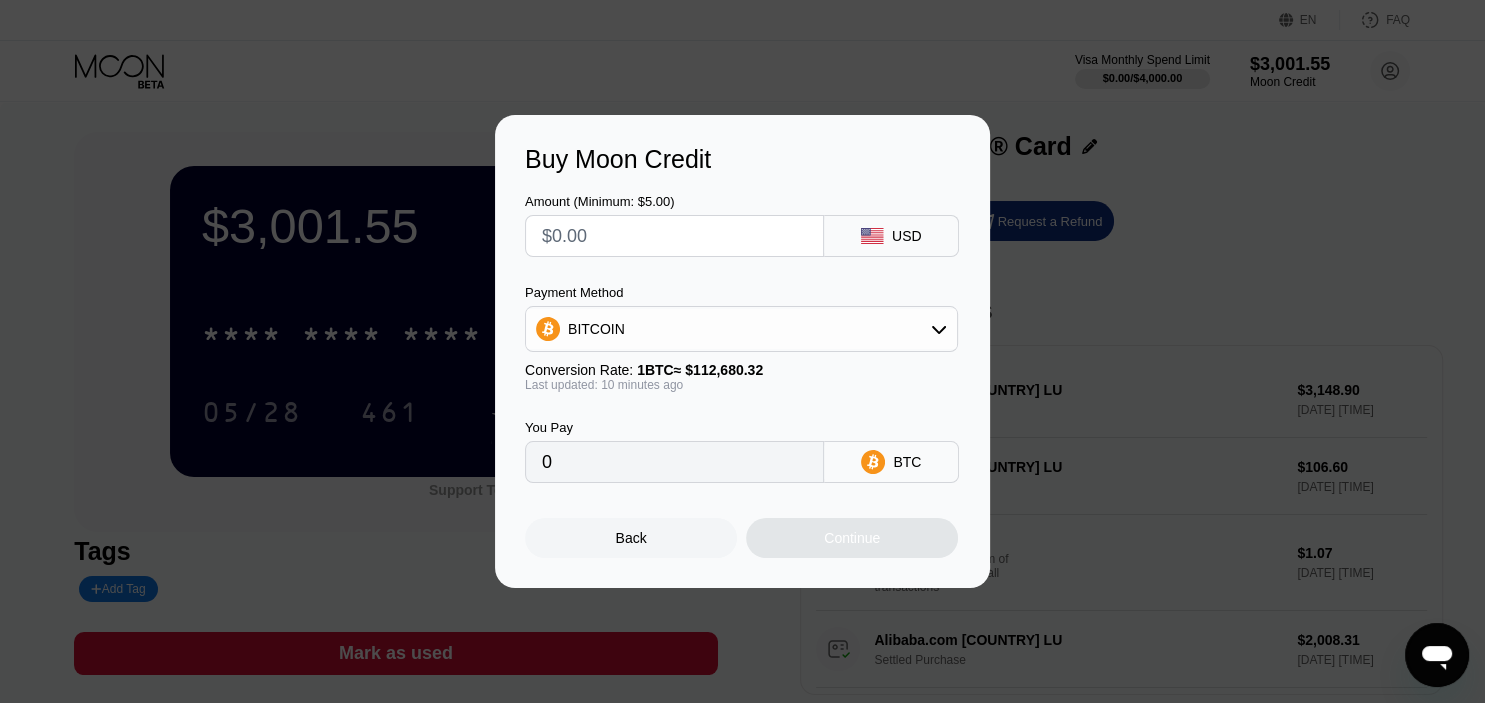 click at bounding box center [674, 236] 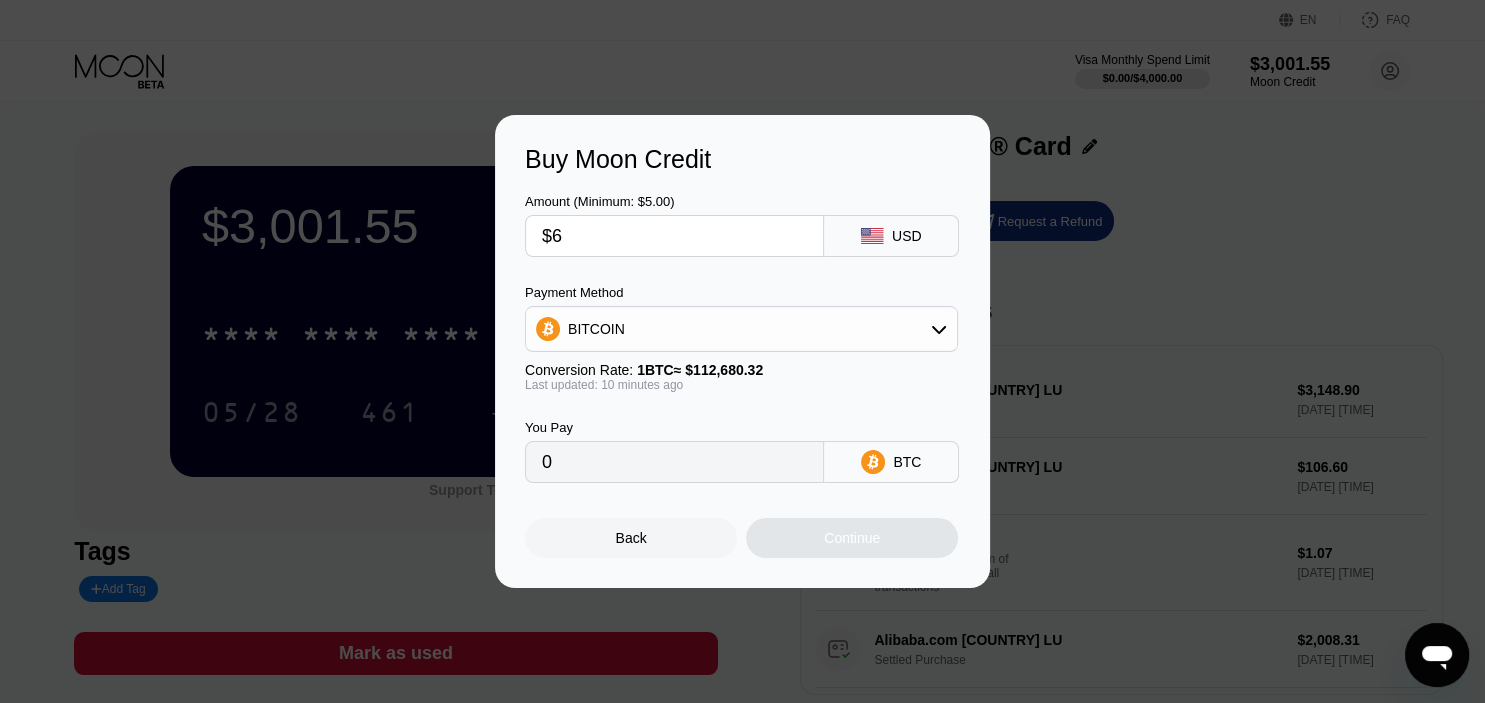 type on "0.00005329" 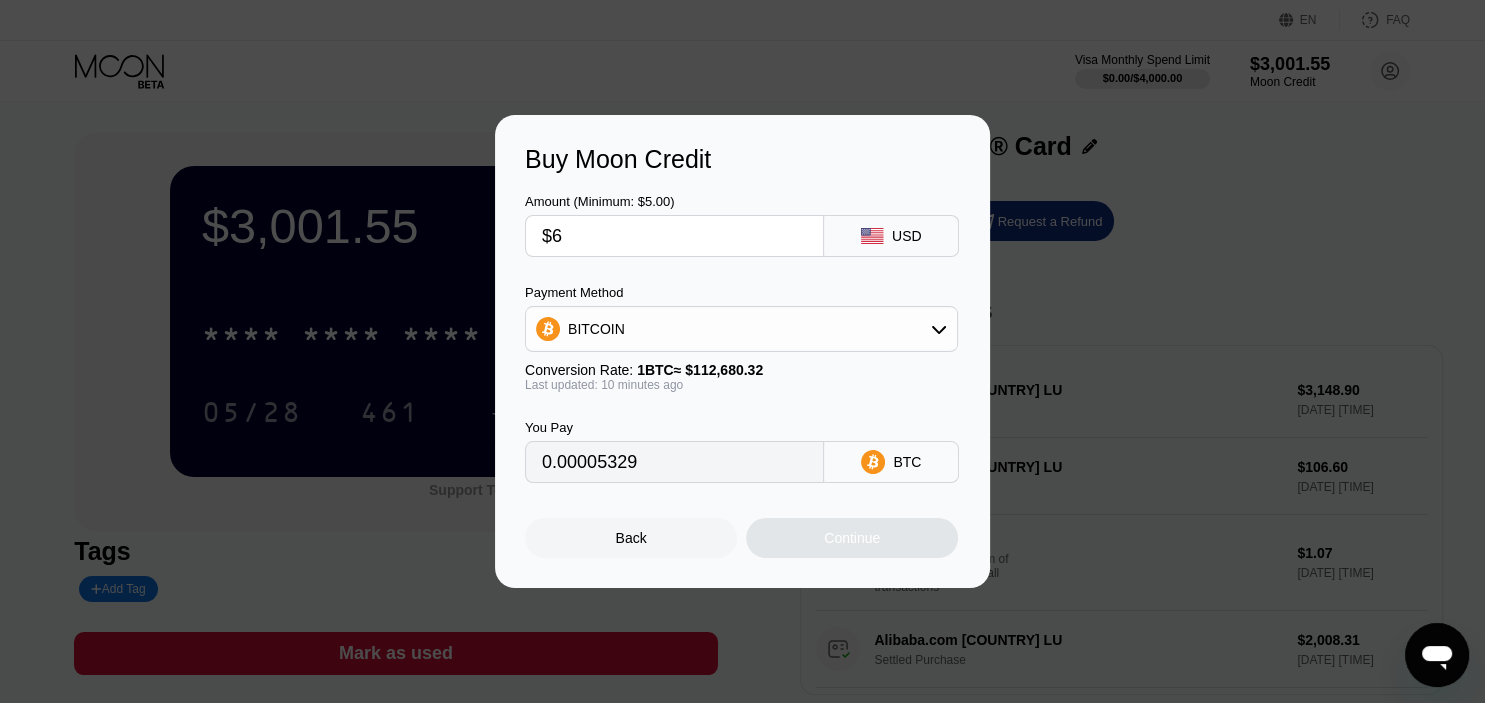 type on "$60" 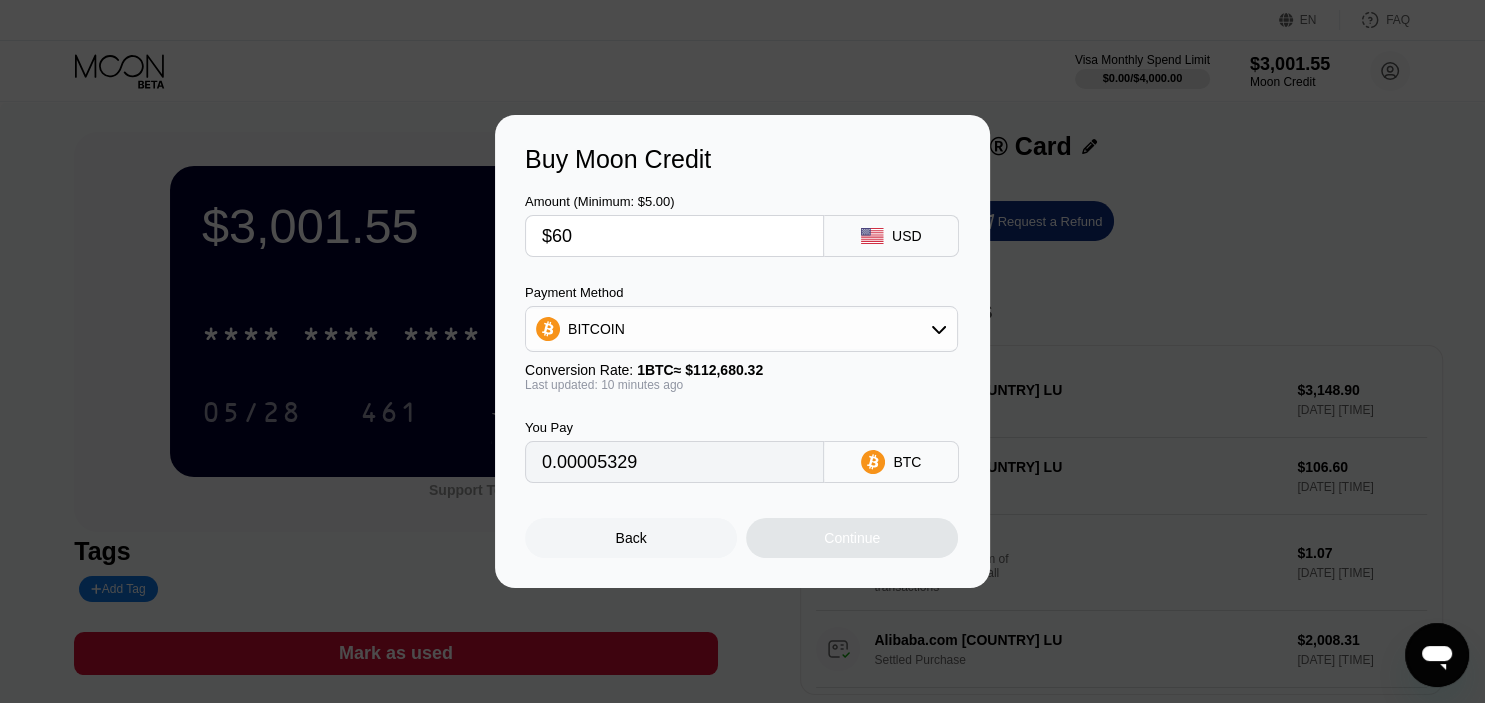 type on "0.00053289" 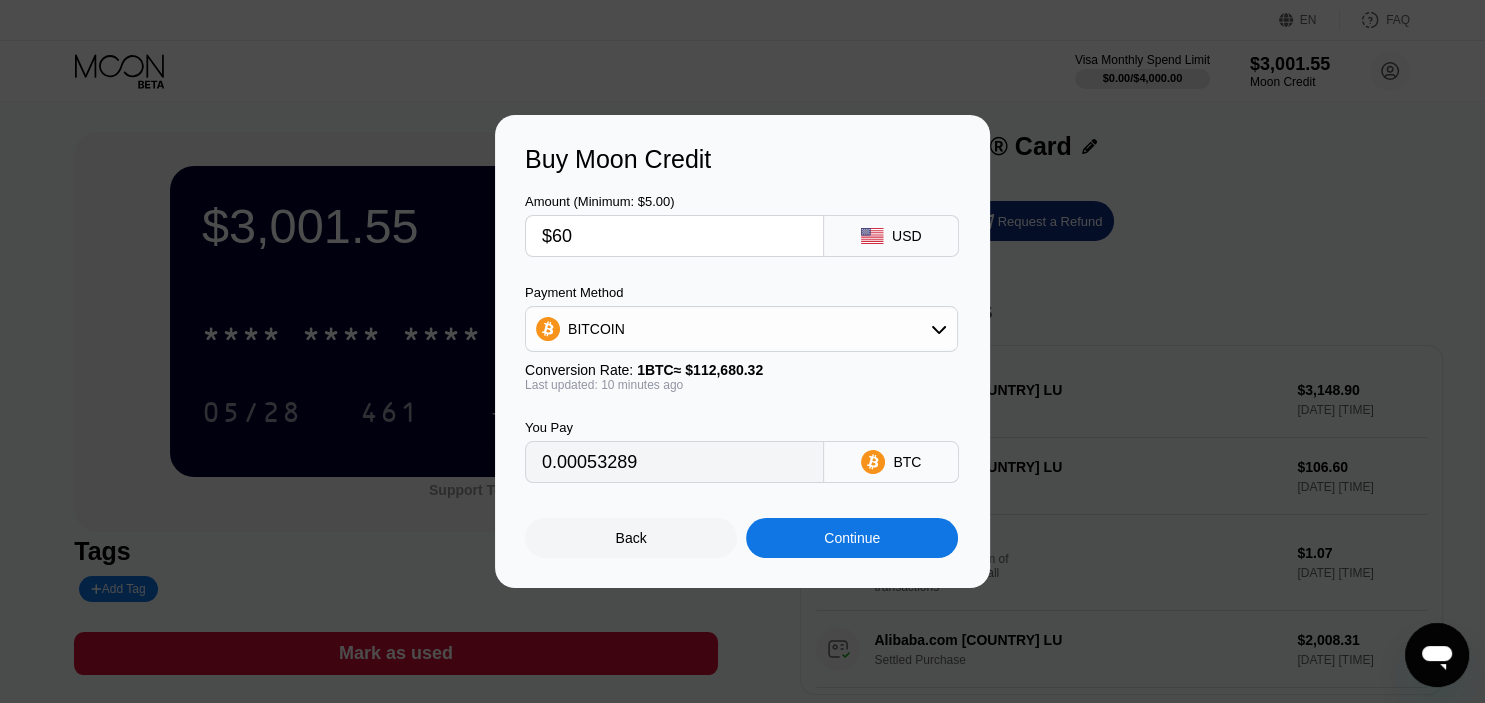 type on "$60" 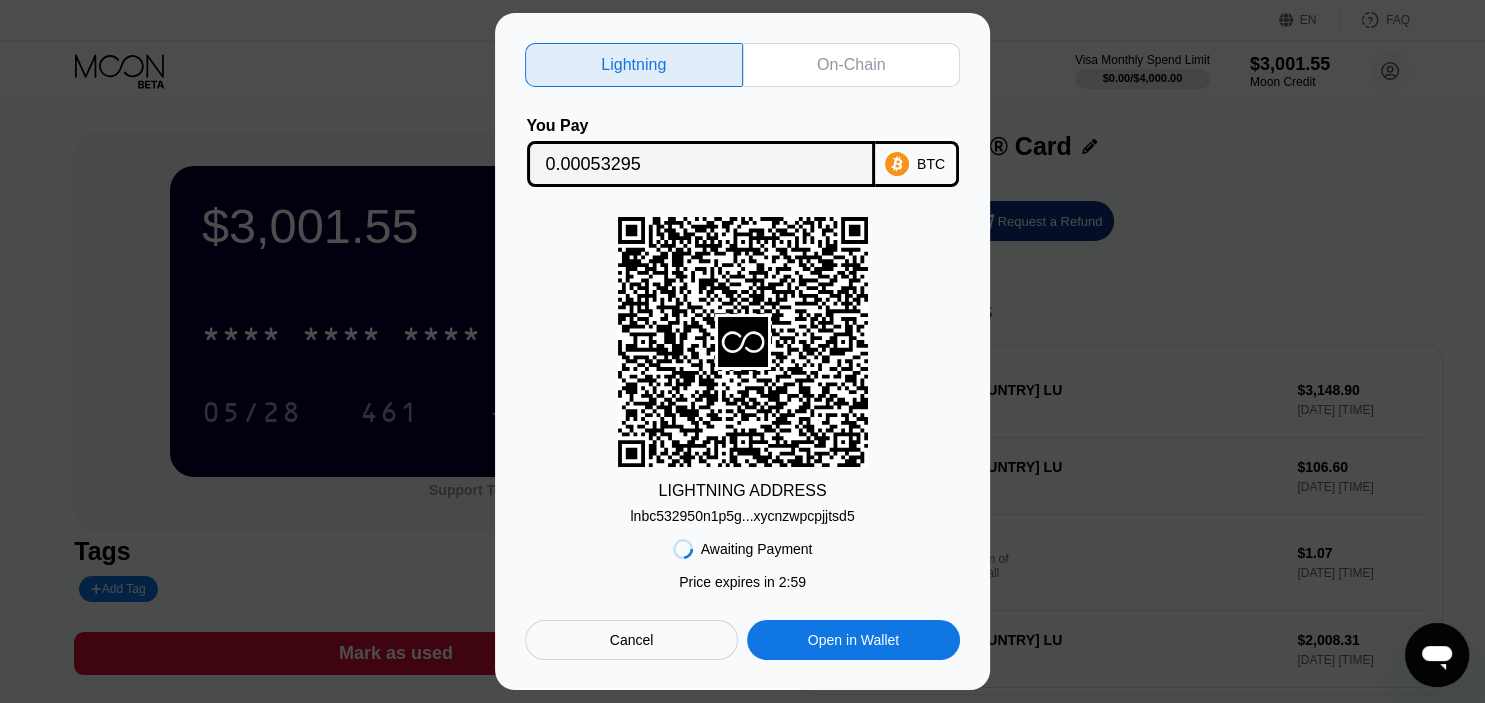 click on "On-Chain" at bounding box center [851, 65] 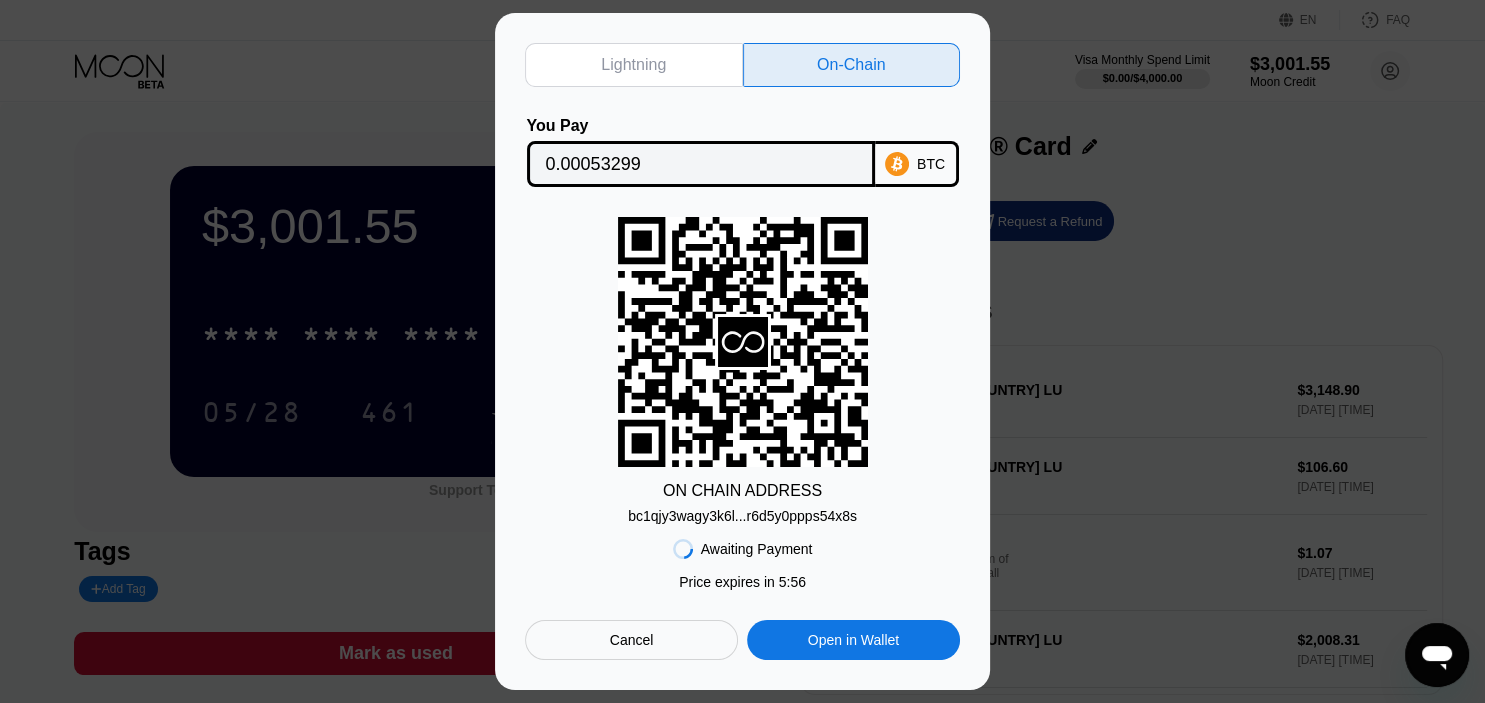 click on "bc1qjy3wagy3k6l...r6d5y0ppps54x8s" at bounding box center [742, 516] 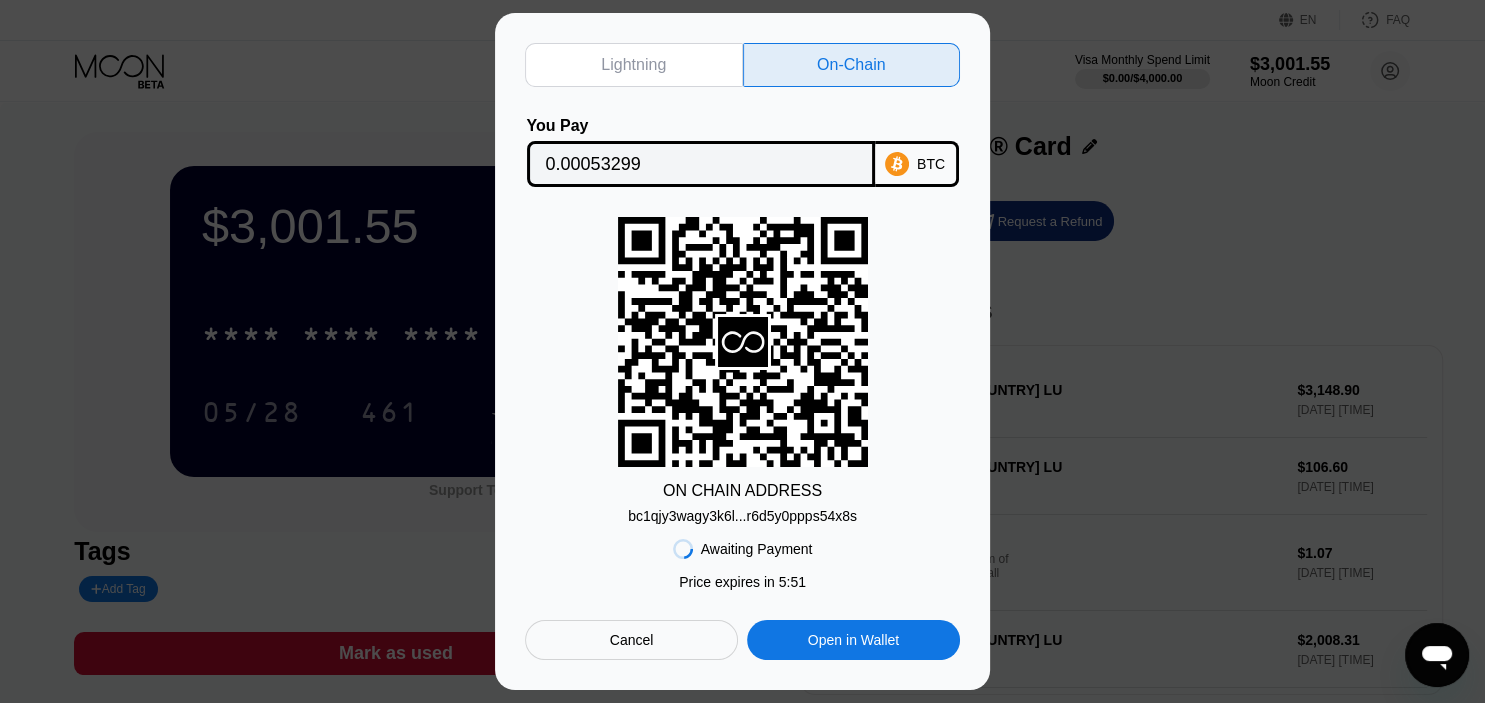 click on "0.00053299" at bounding box center (701, 164) 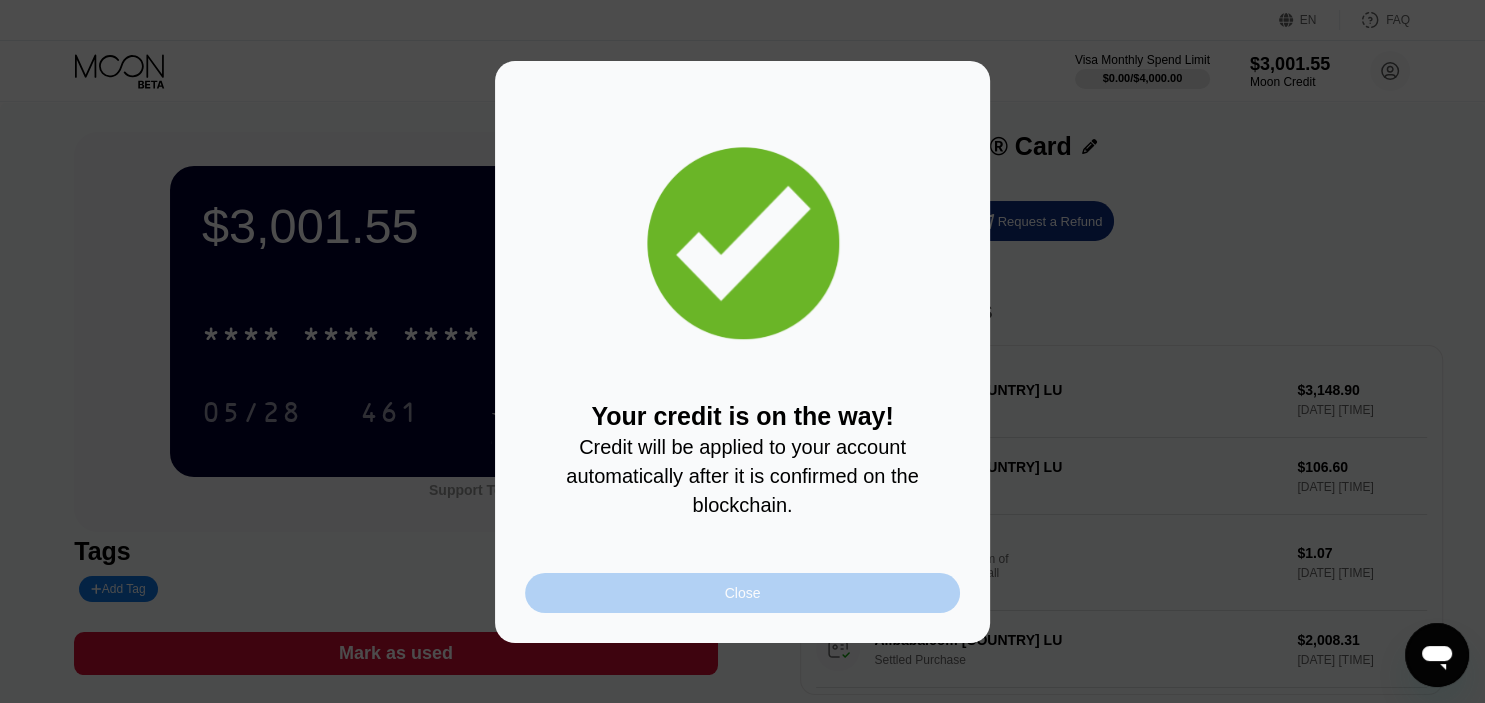 click on "Close" at bounding box center (742, 593) 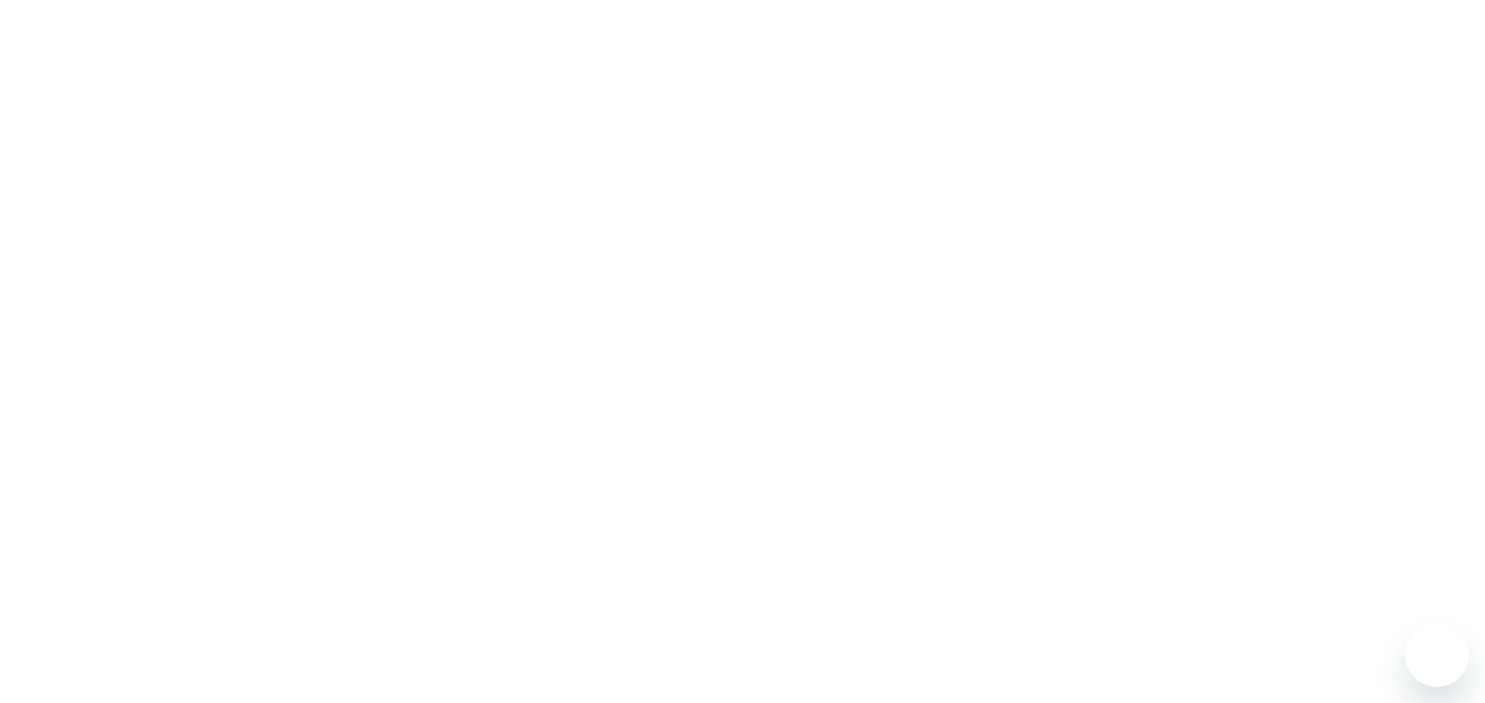 scroll, scrollTop: 0, scrollLeft: 0, axis: both 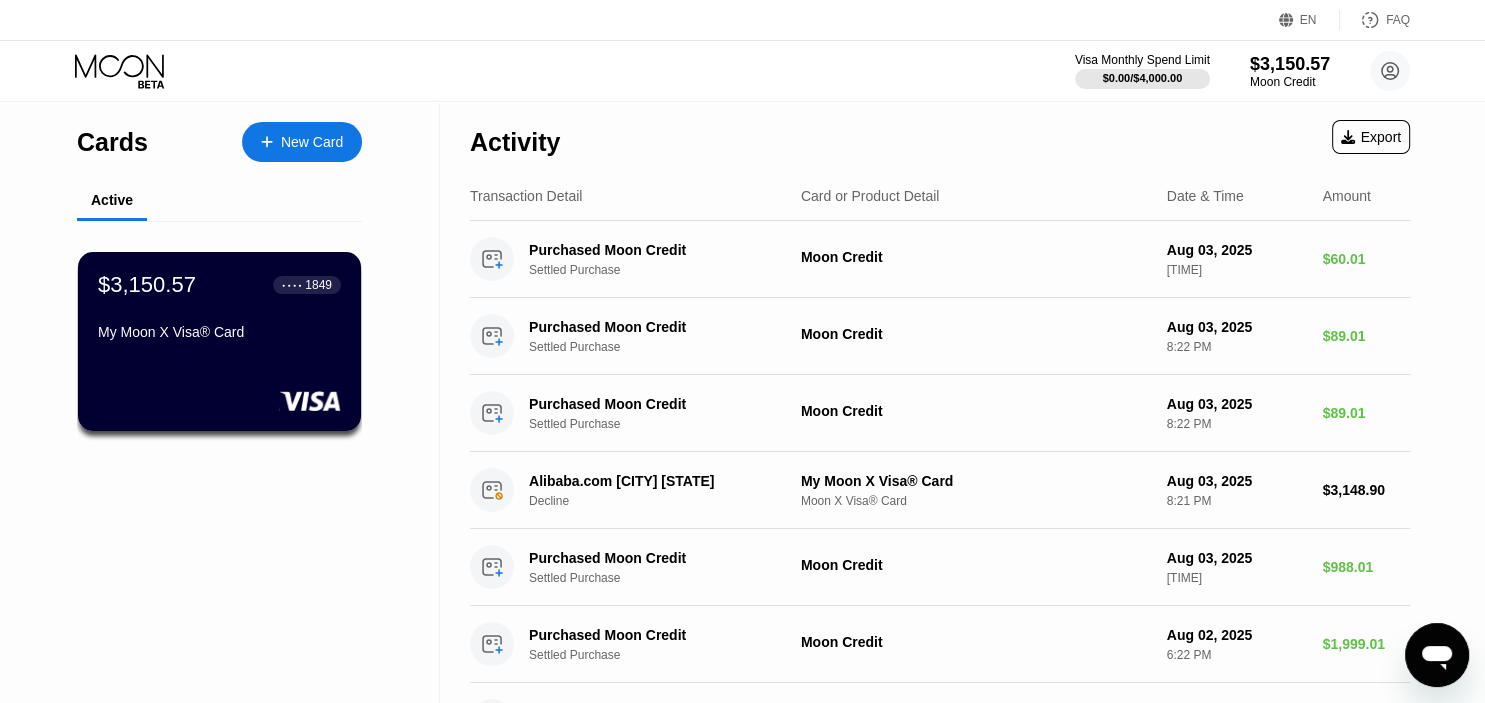 click 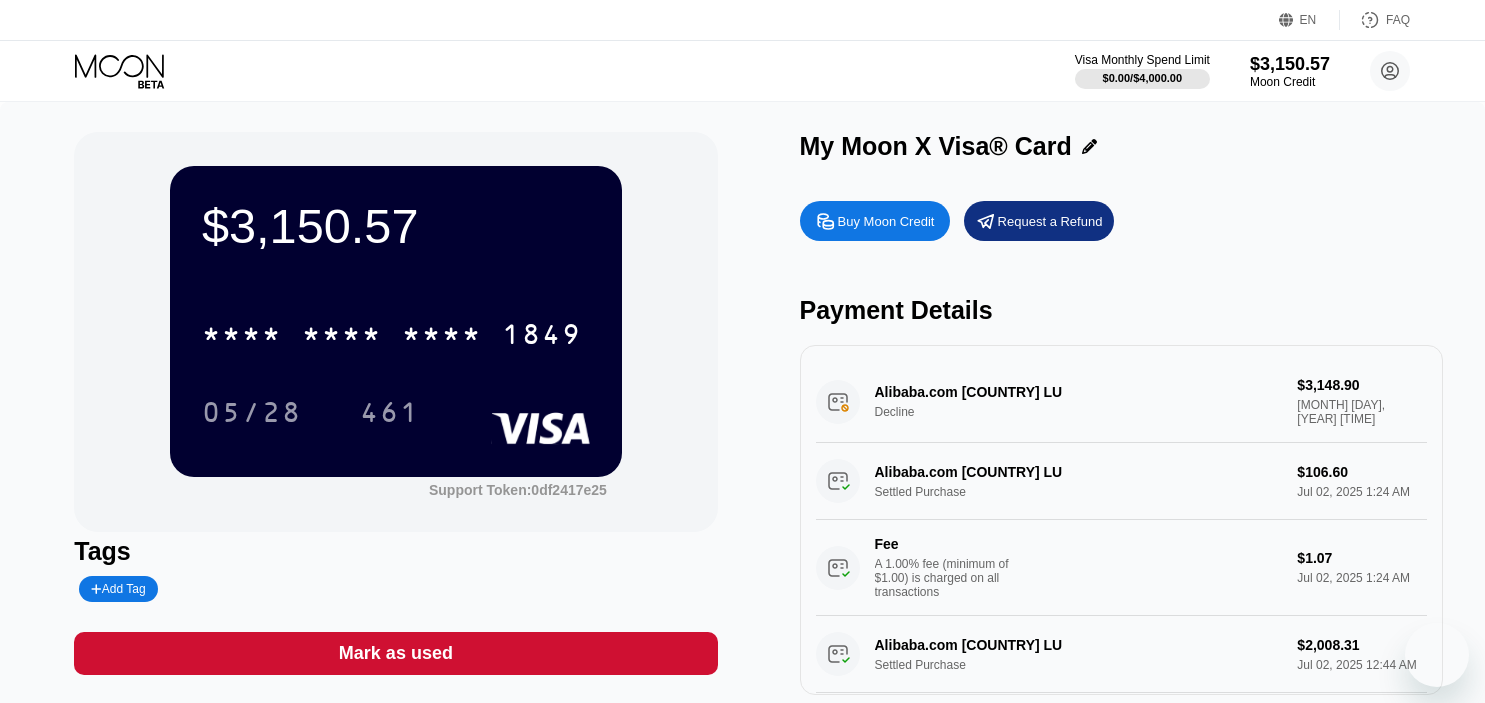 scroll, scrollTop: 0, scrollLeft: 0, axis: both 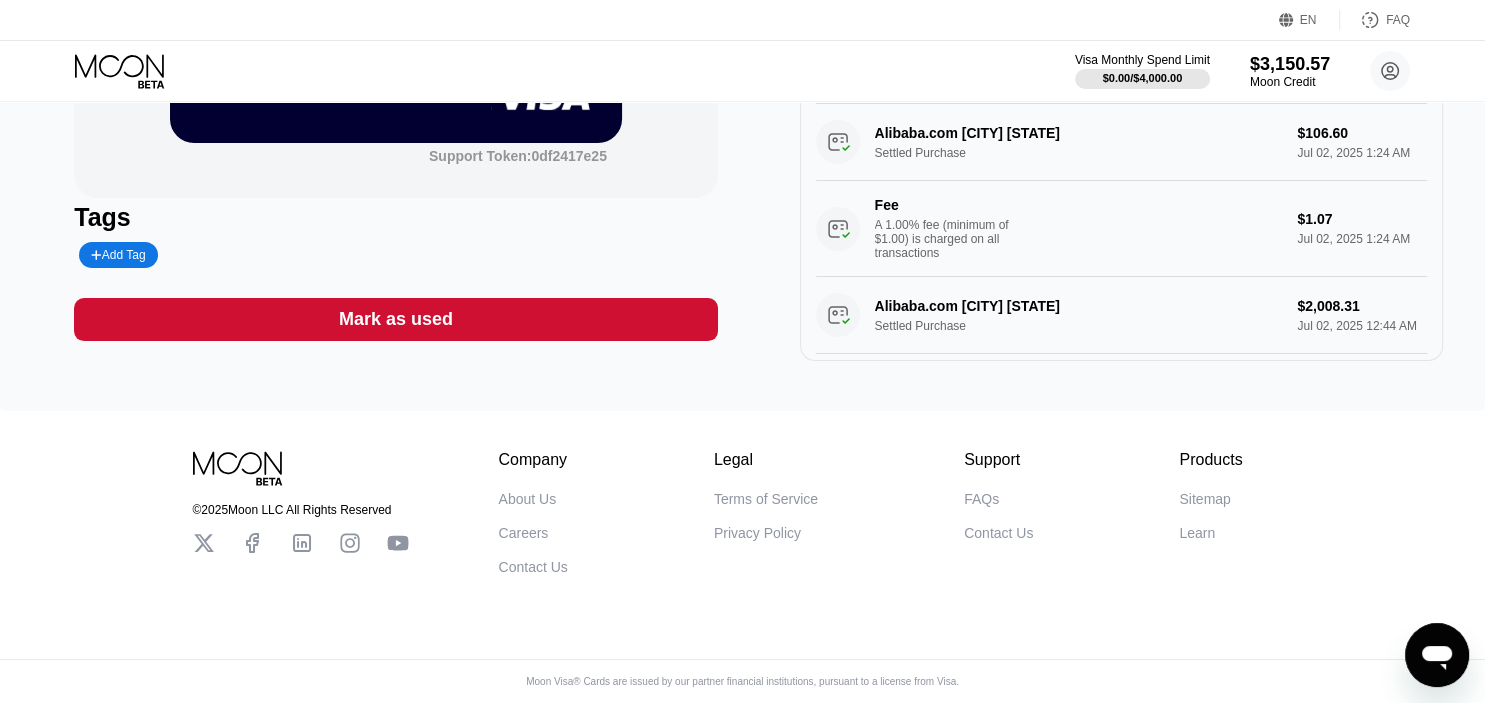click on "Company About Us Careers Contact Us Legal Terms of Service Privacy Policy Support FAQs Contact Us Products Sitemap Learn" at bounding box center [871, 513] 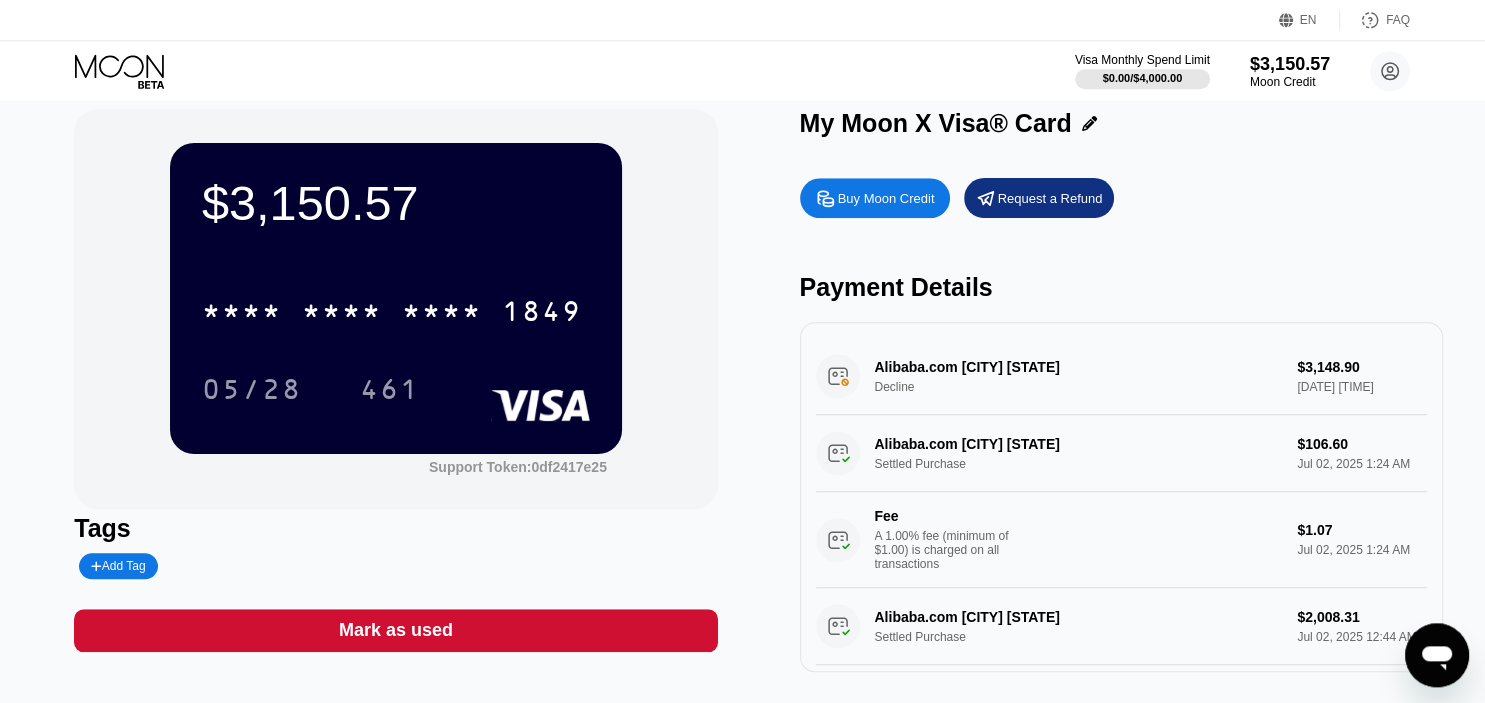 scroll, scrollTop: 0, scrollLeft: 0, axis: both 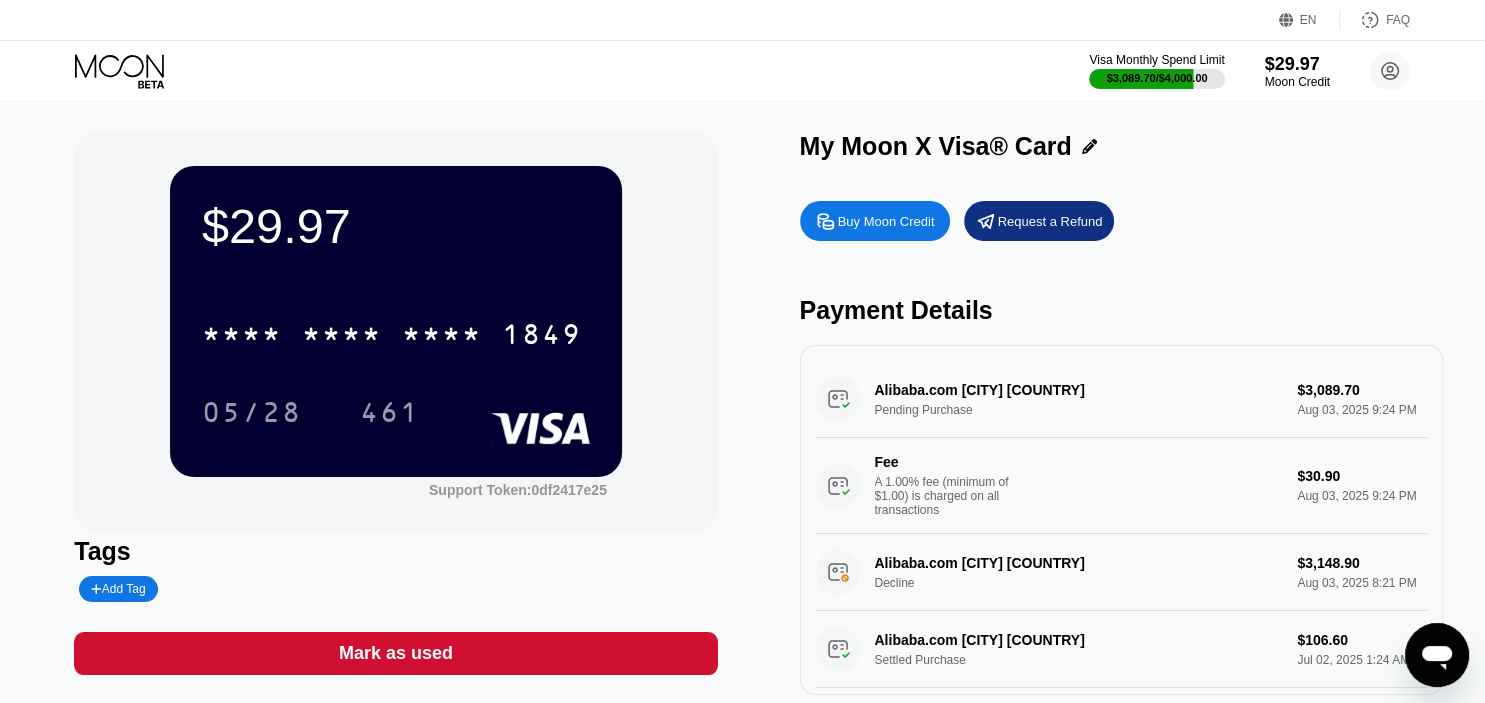 click on "$29.97 * * * * * * * * * * * * [DATE] [CARD_NUMBER] Support Token:  0df2417e25" at bounding box center [395, 332] 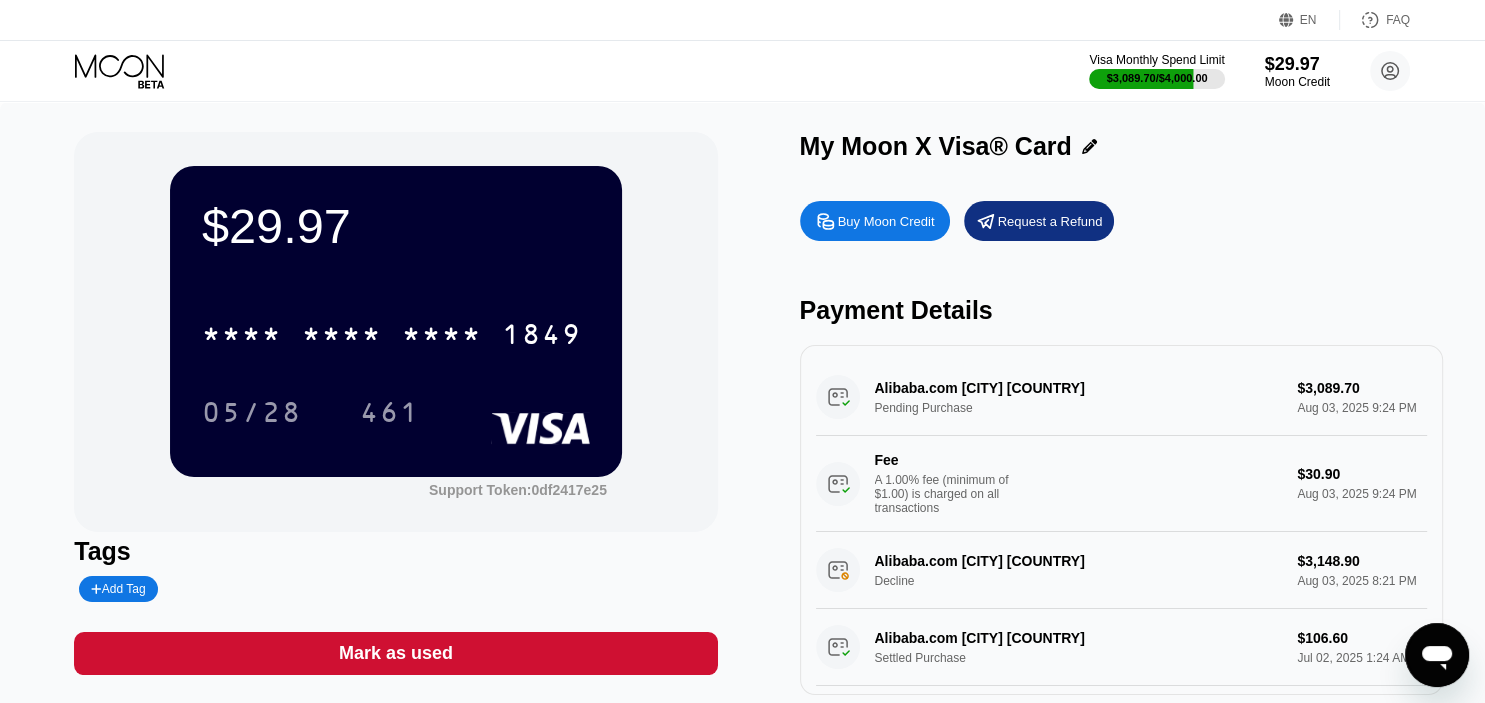 scroll, scrollTop: 0, scrollLeft: 0, axis: both 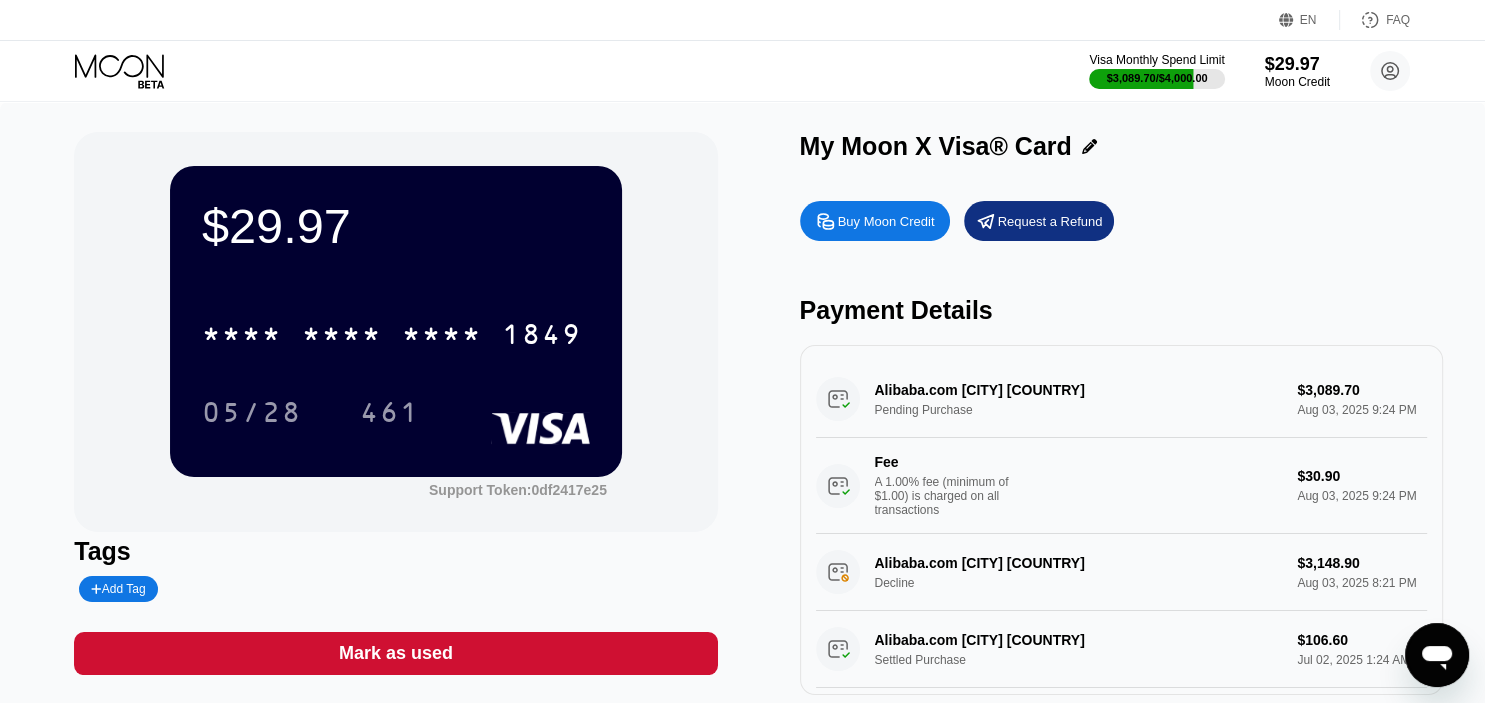 click on "Buy Moon Credit" at bounding box center [886, 221] 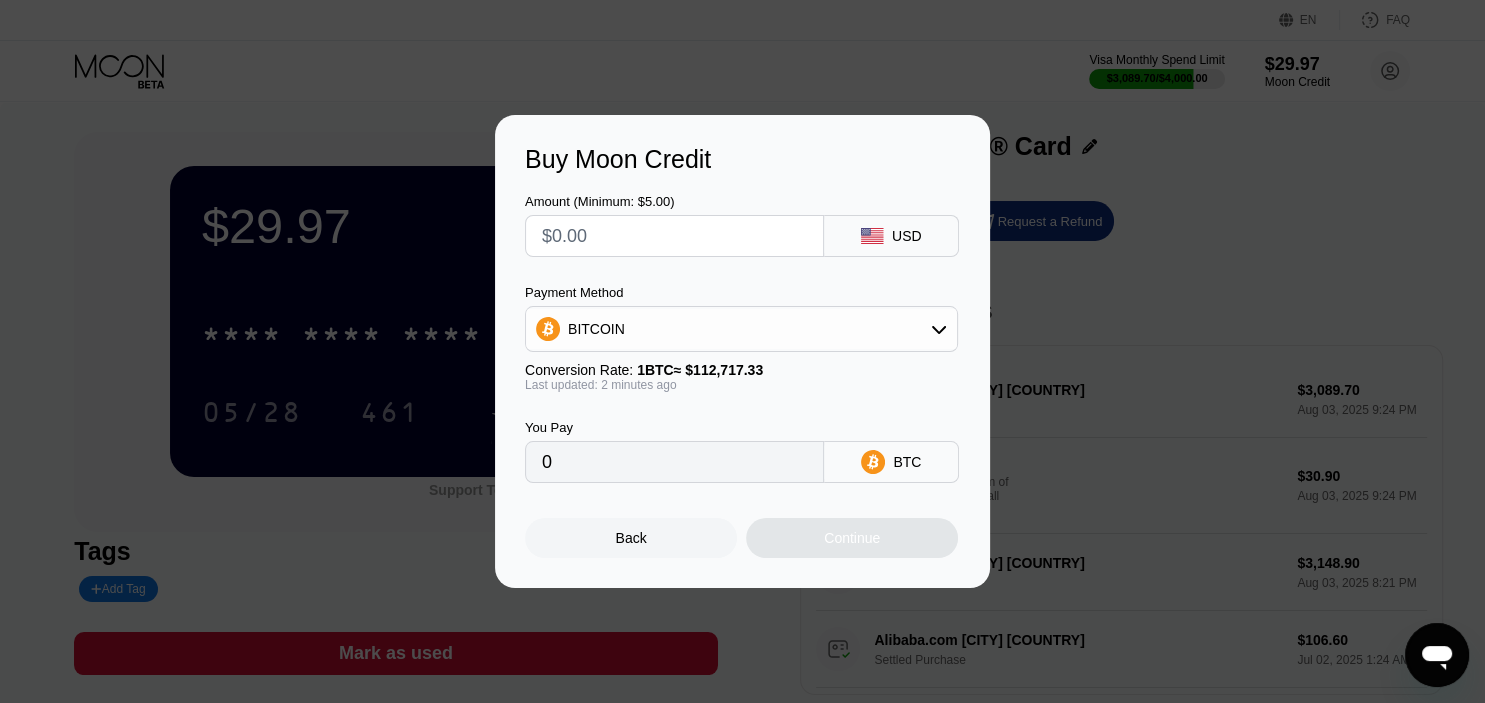 click on "Back" at bounding box center [631, 538] 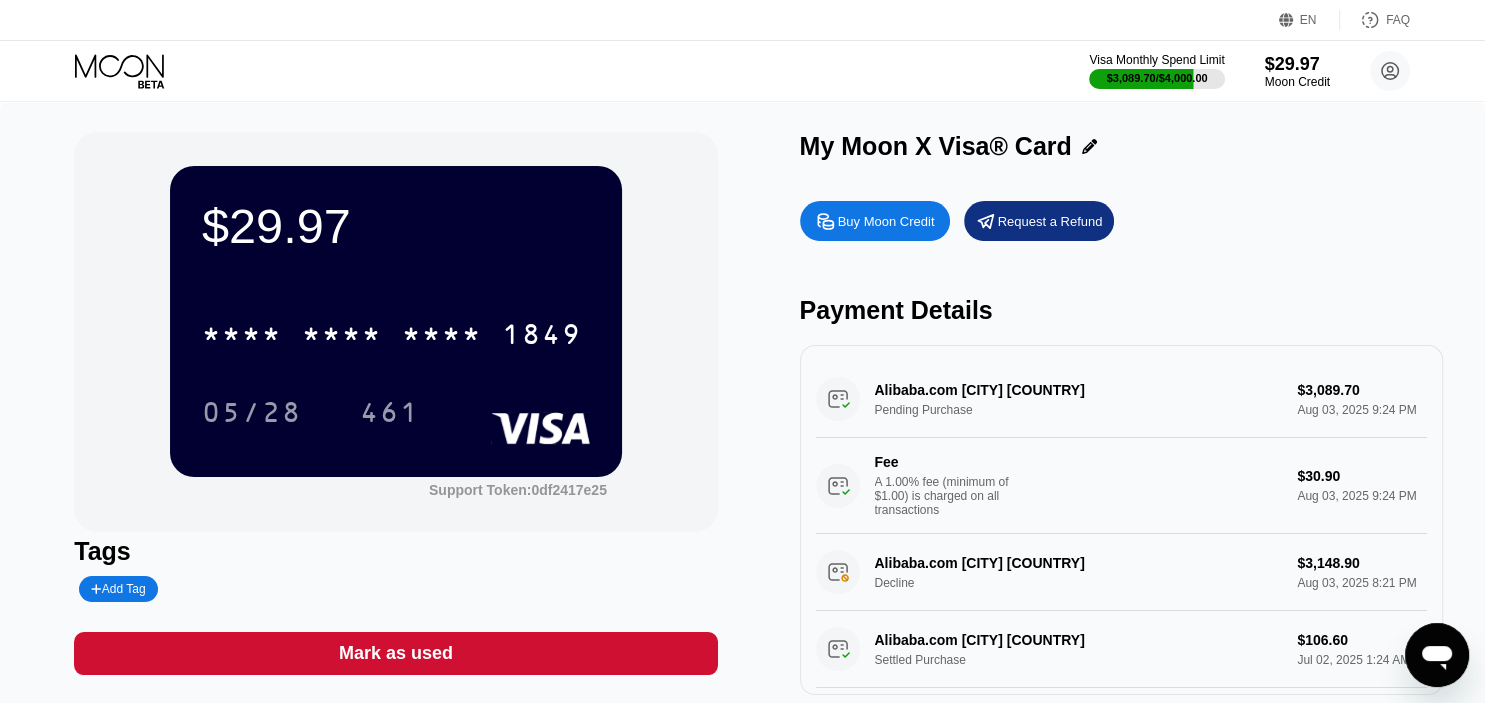 click on "Request a Refund" at bounding box center (1050, 221) 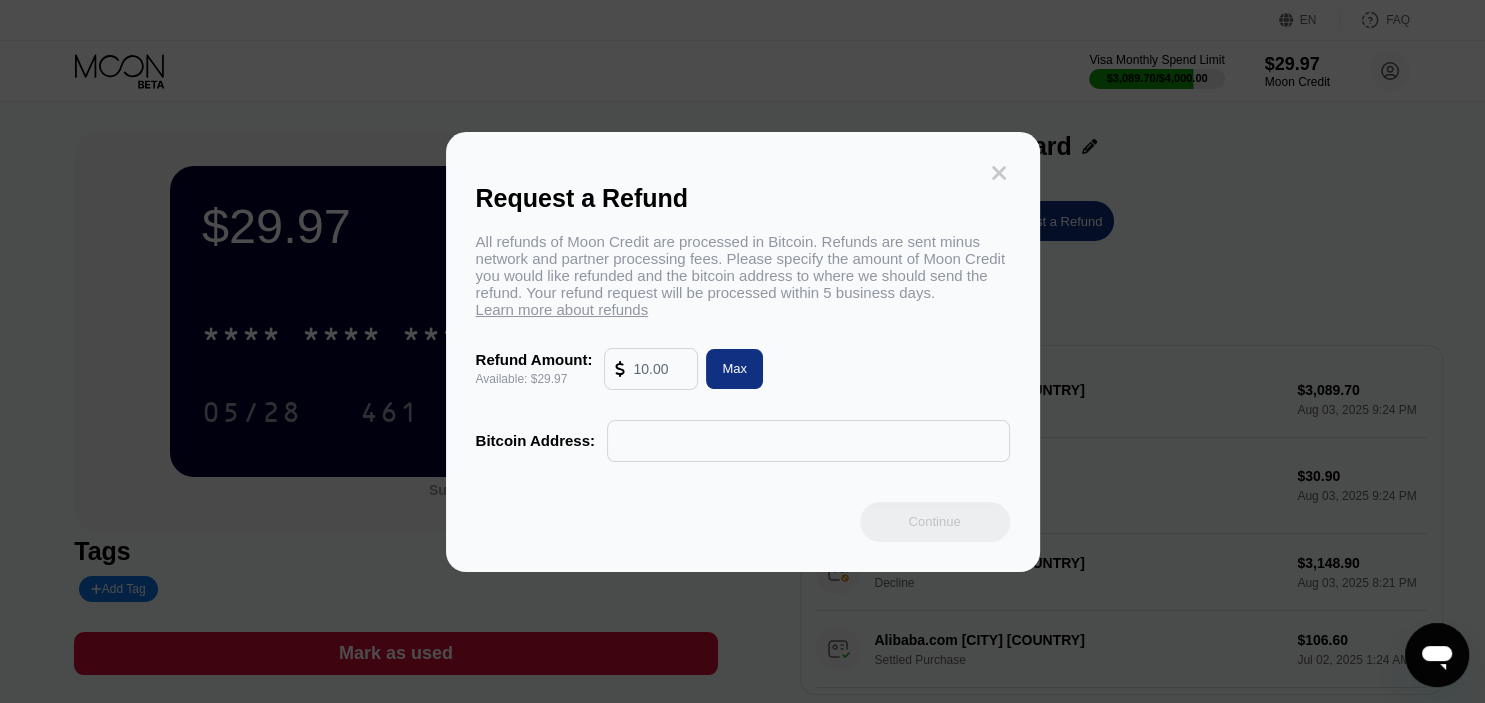 click 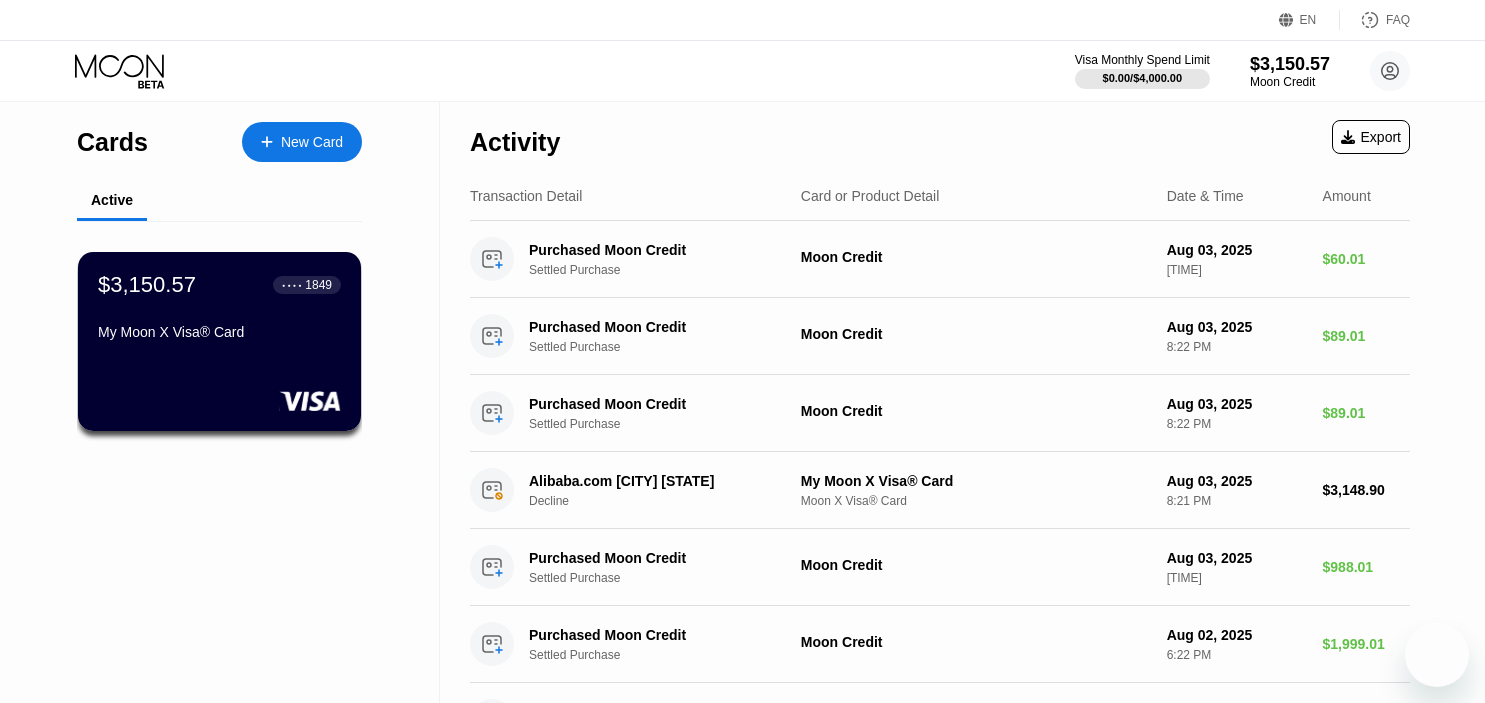 scroll, scrollTop: 0, scrollLeft: 0, axis: both 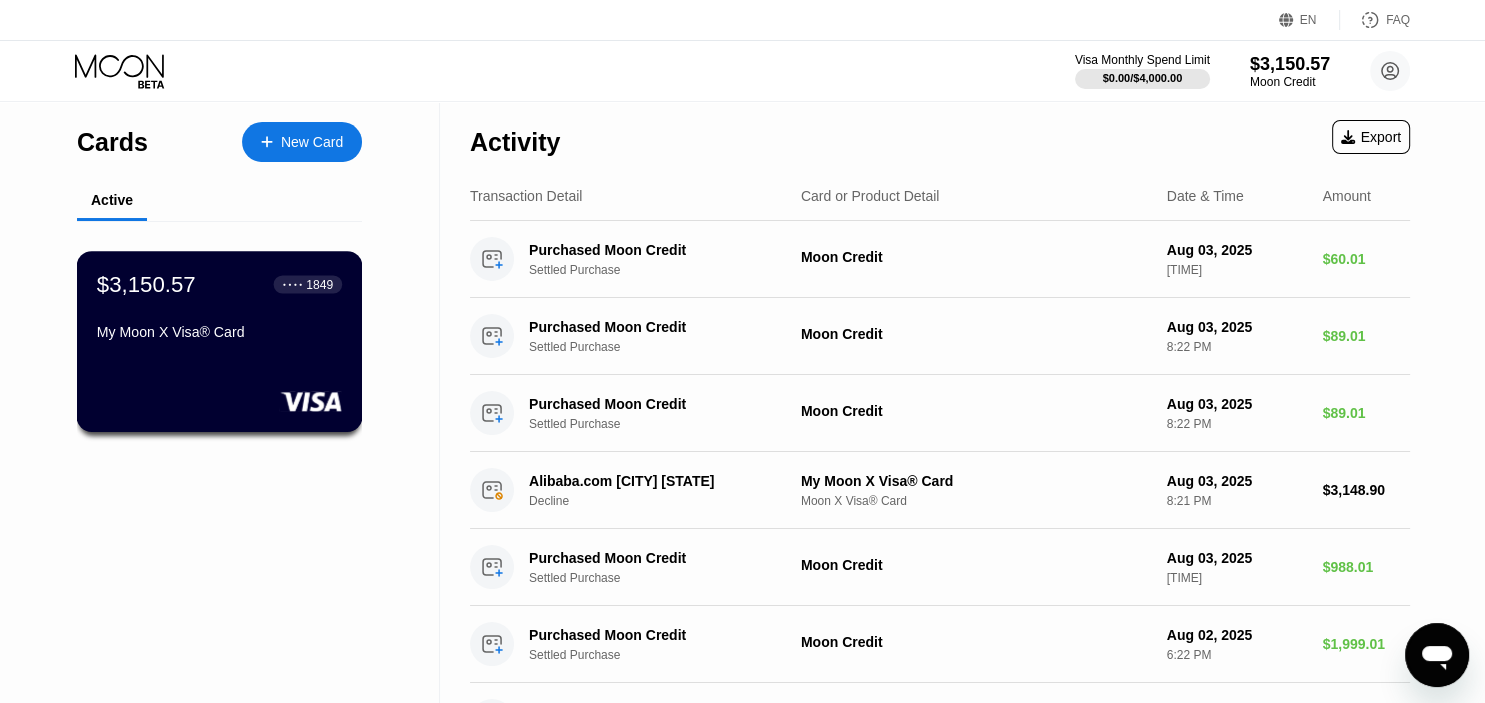 click on "My Moon X Visa® Card" at bounding box center [219, 332] 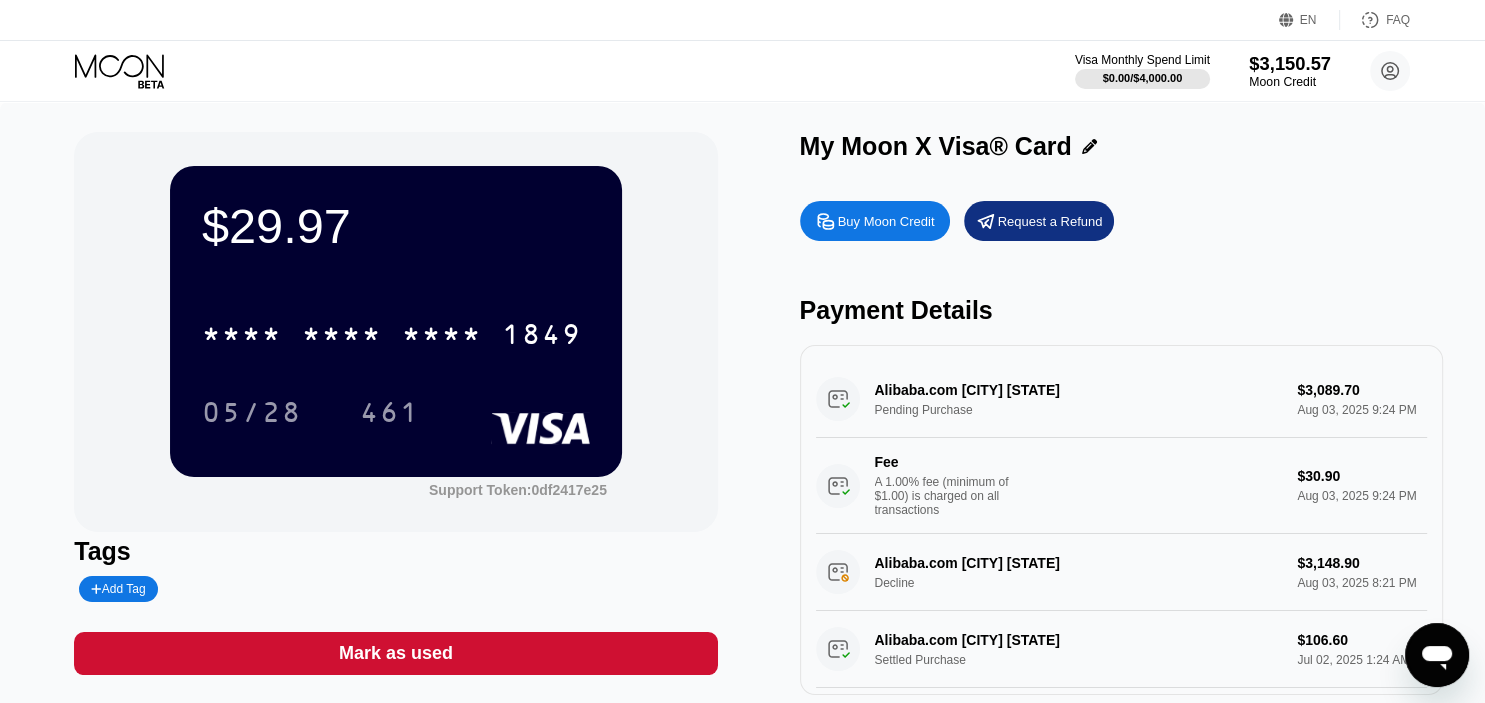 click on "Moon Credit" at bounding box center [1290, 82] 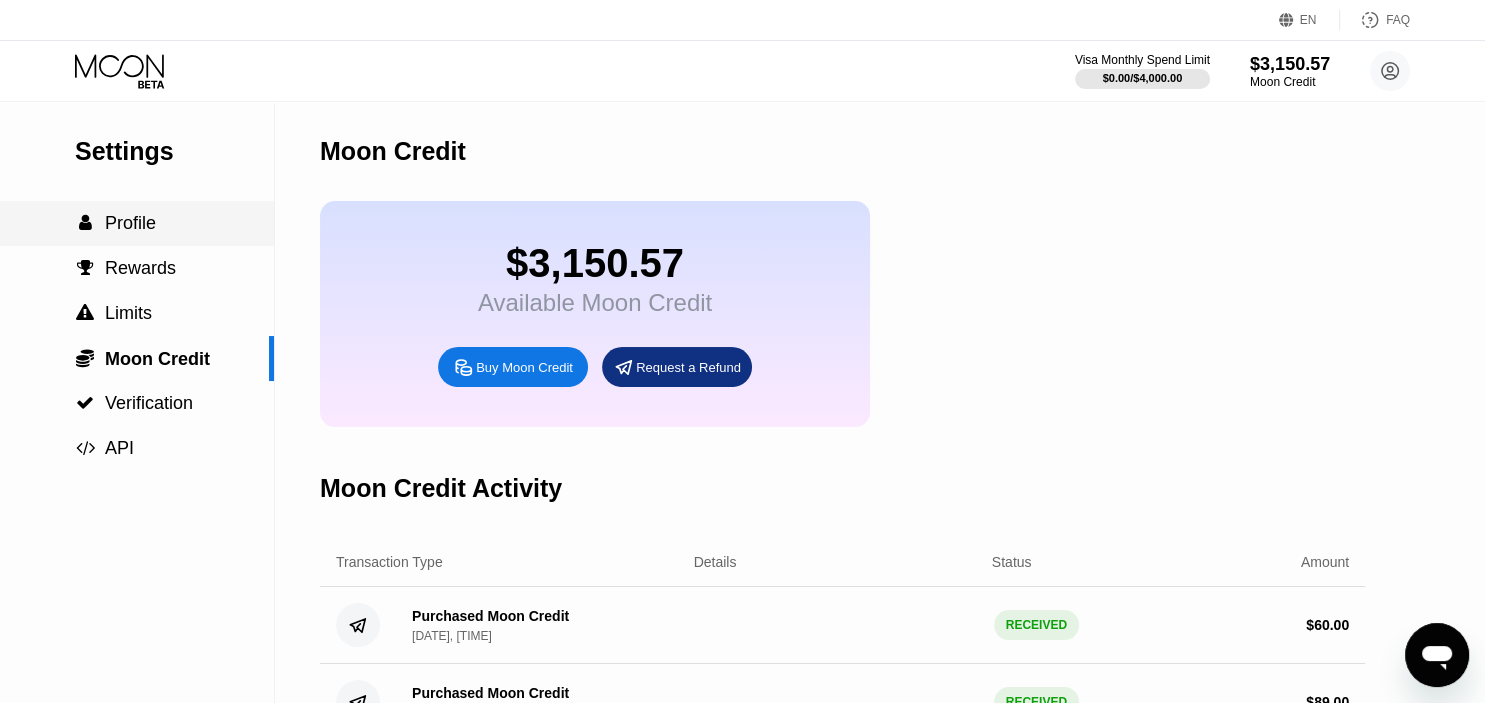 click on "Profile" at bounding box center [130, 223] 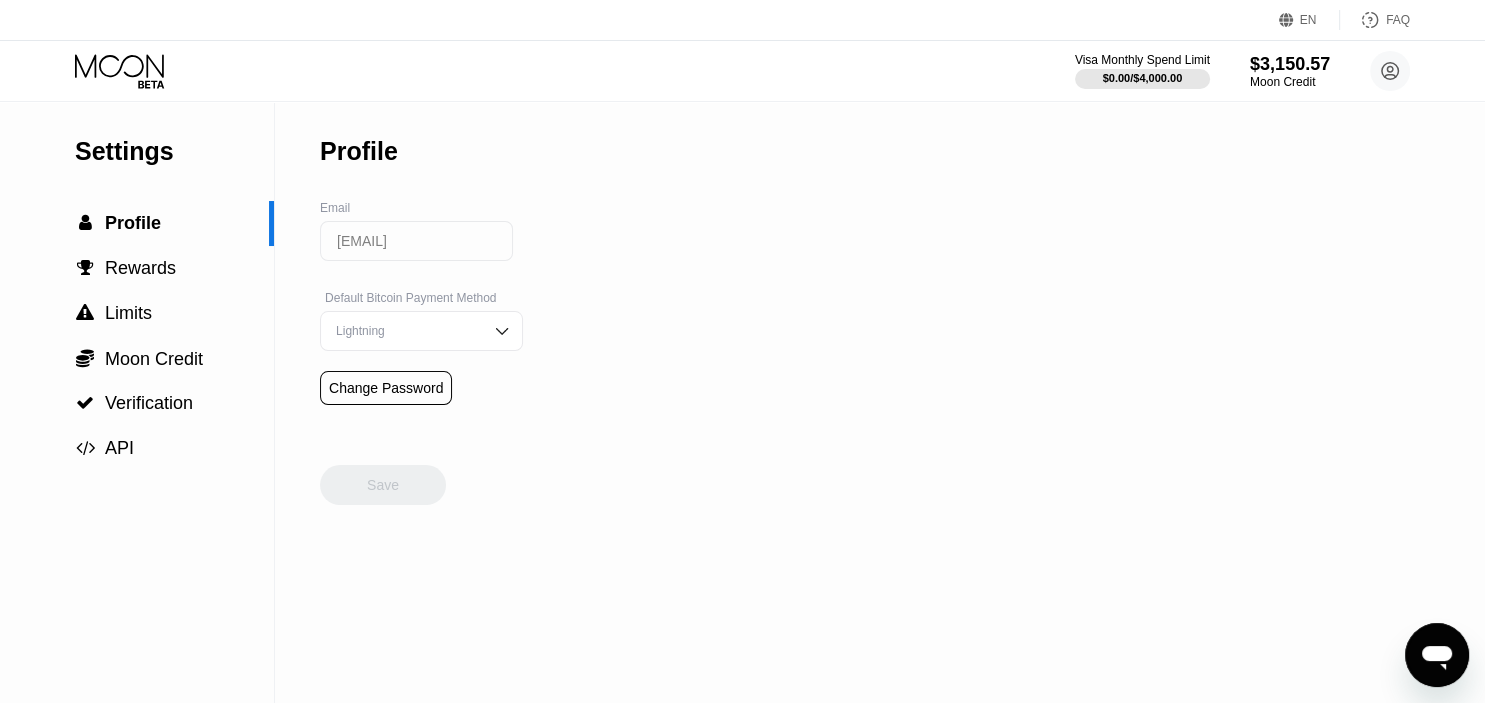 click 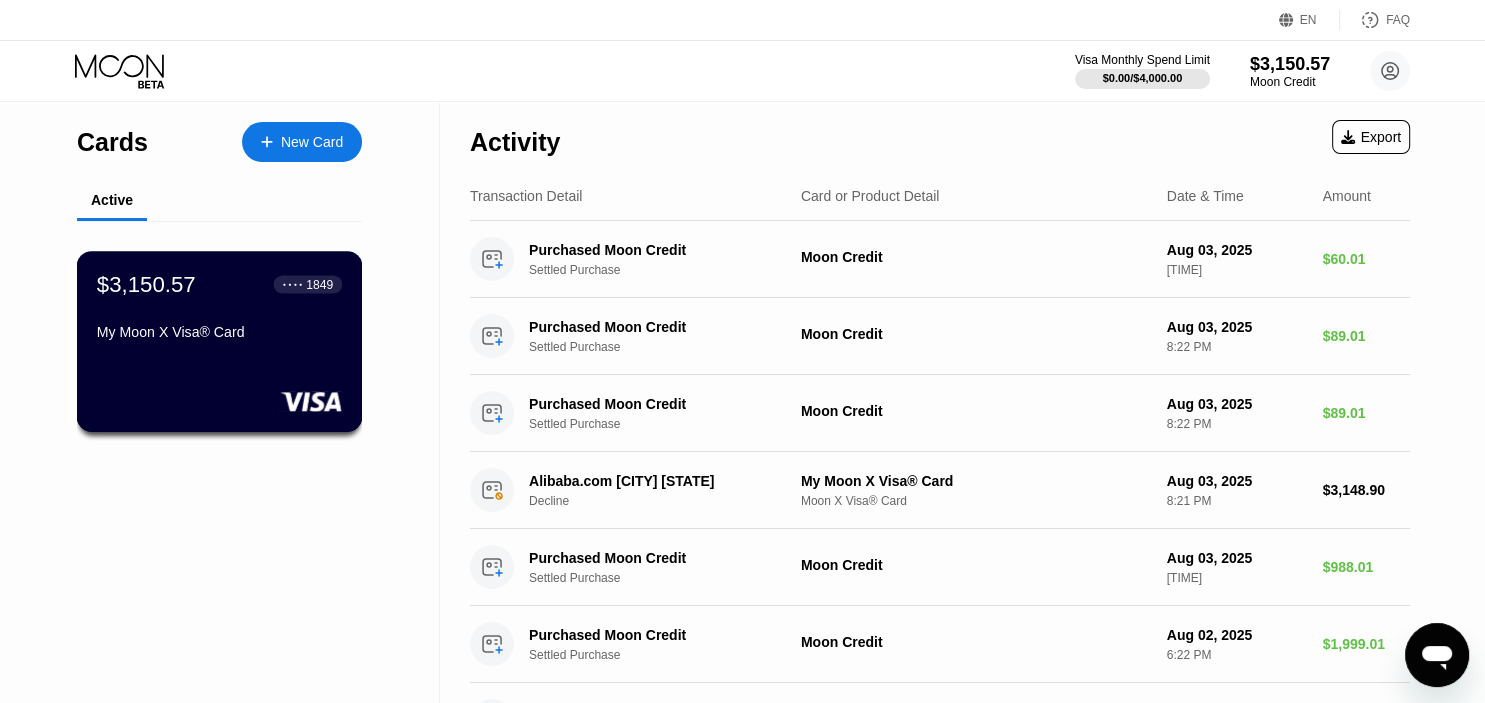 click on "$3,150.57 ● ● ● ● 1849 My Moon X Visa® Card" at bounding box center (220, 341) 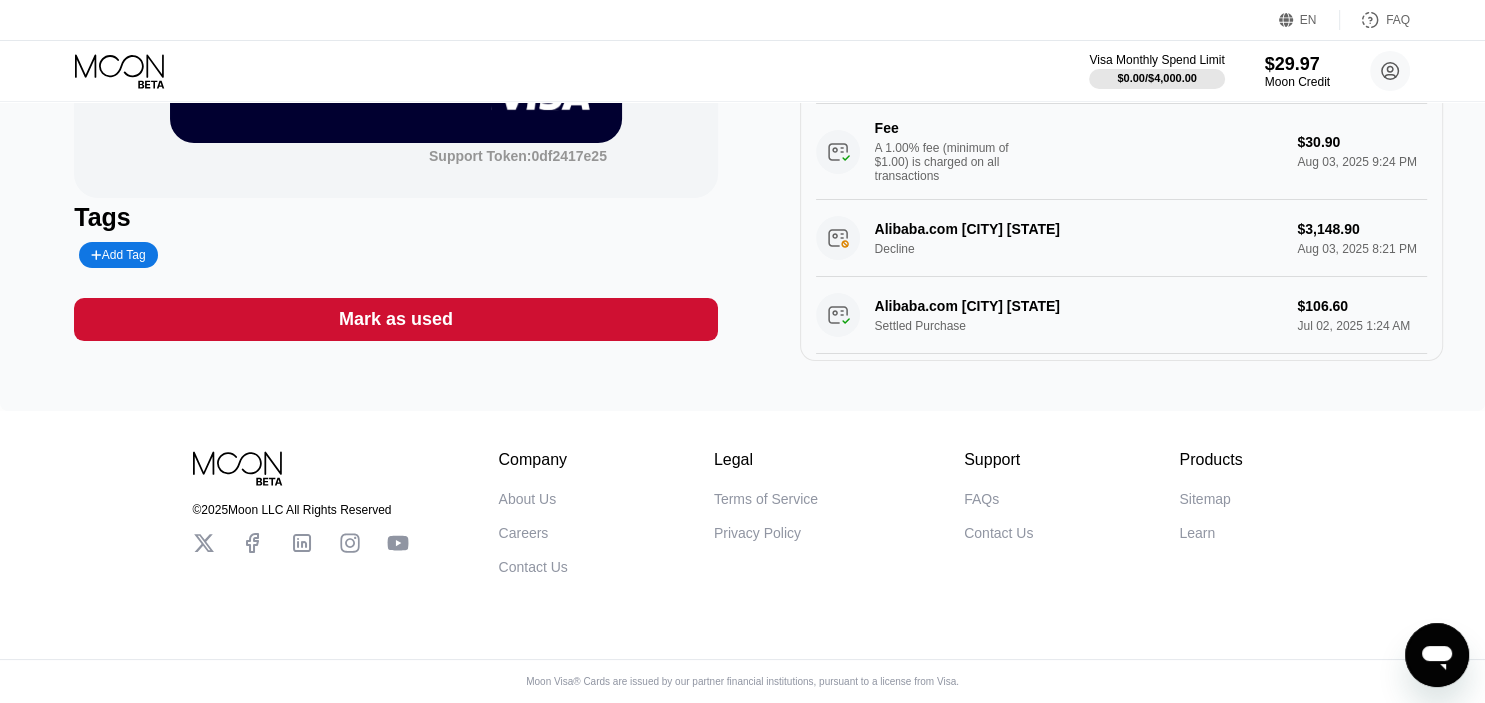 scroll, scrollTop: 0, scrollLeft: 0, axis: both 